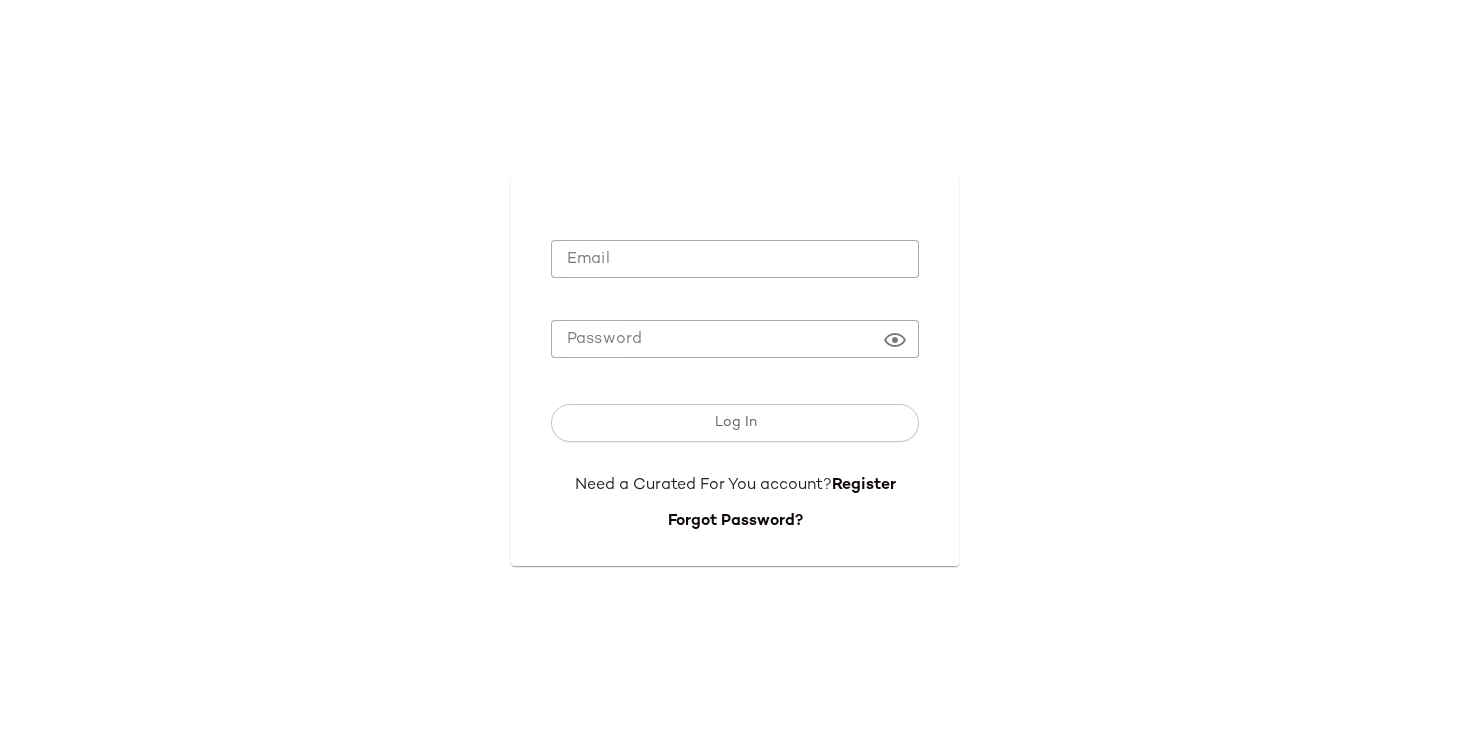scroll, scrollTop: 0, scrollLeft: 0, axis: both 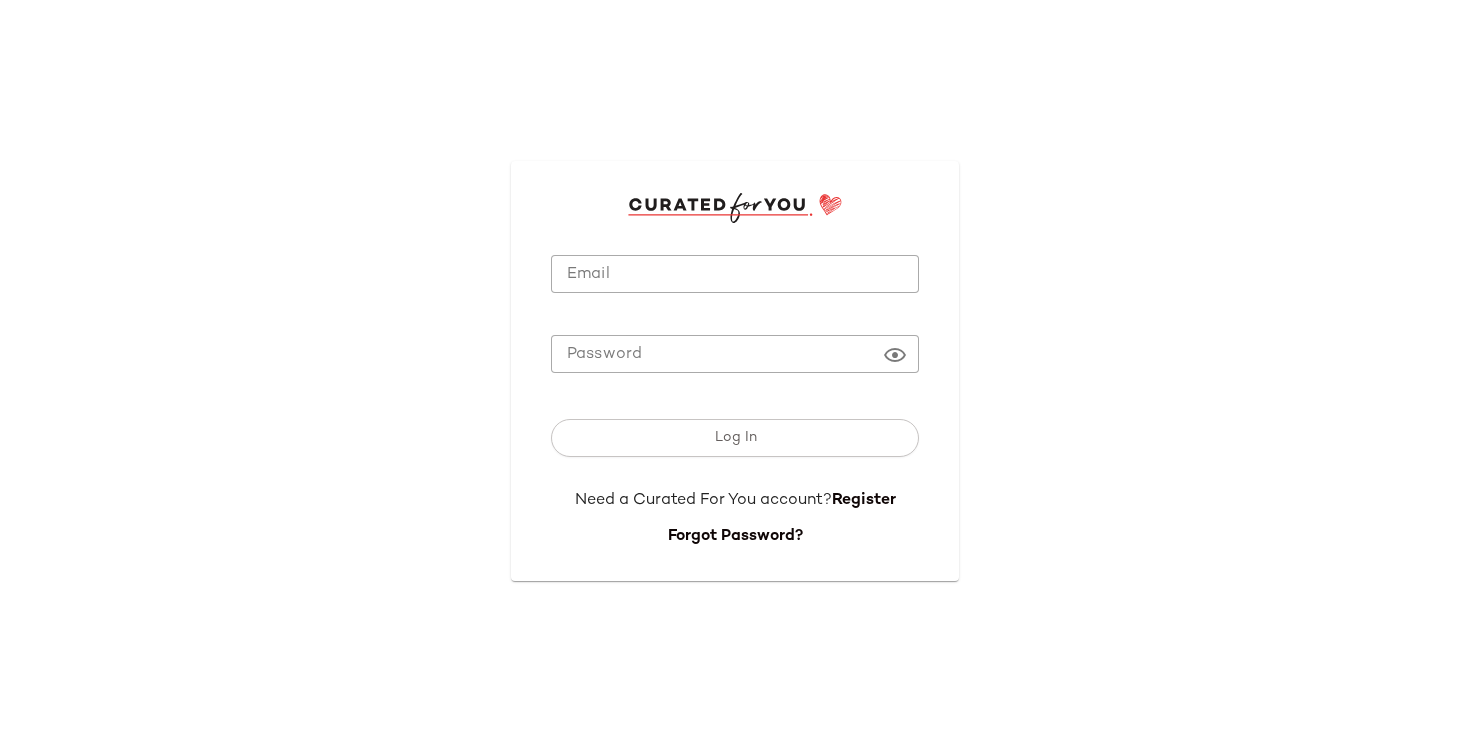 type on "**********" 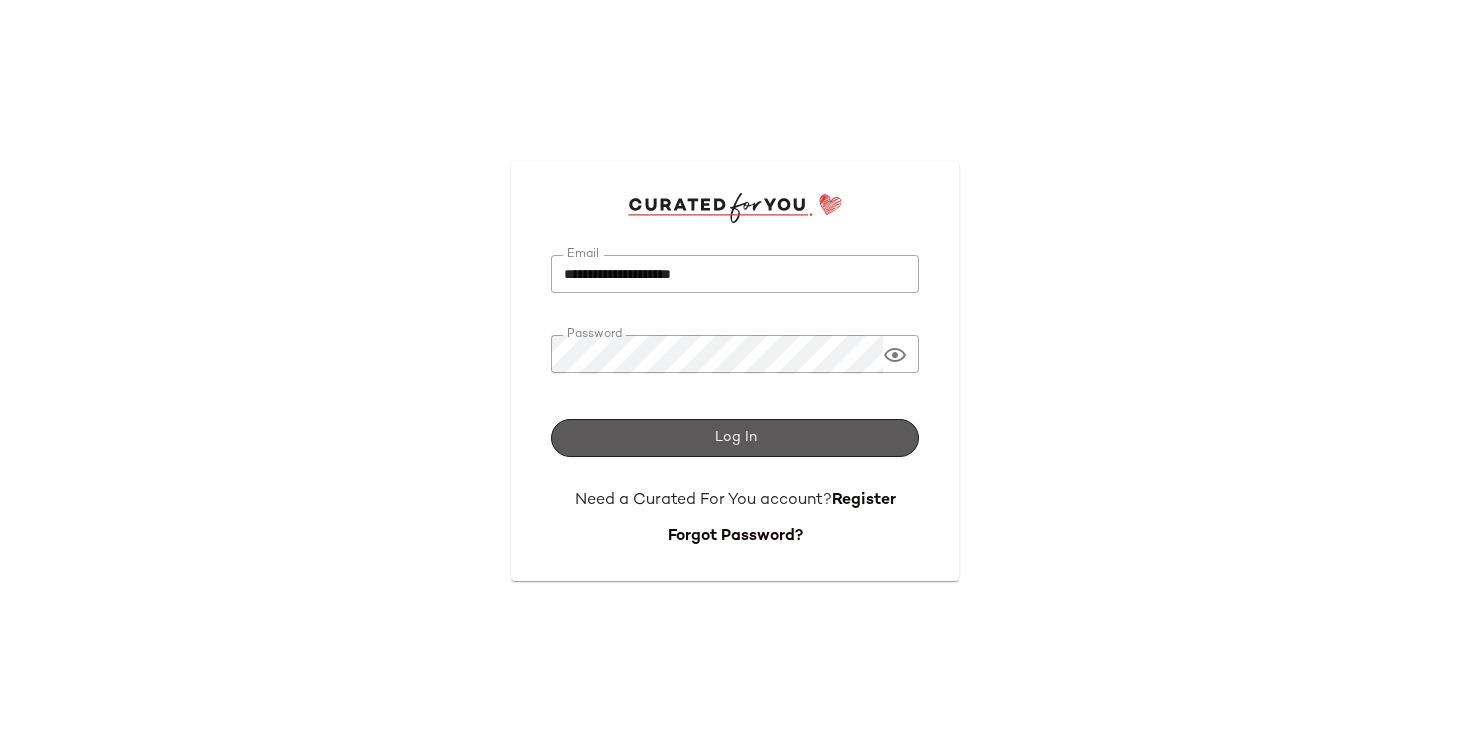 click on "Log In" at bounding box center (735, 438) 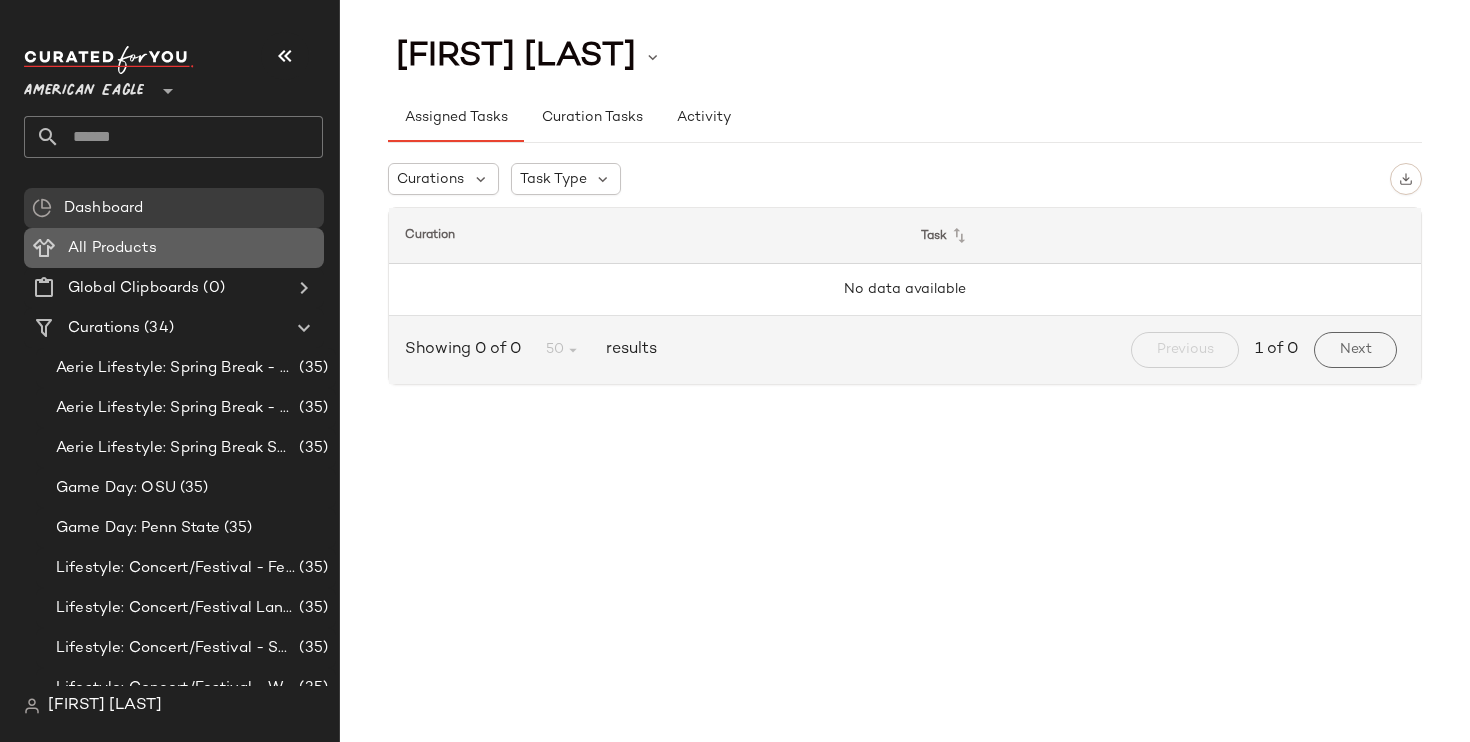 click on "All Products" 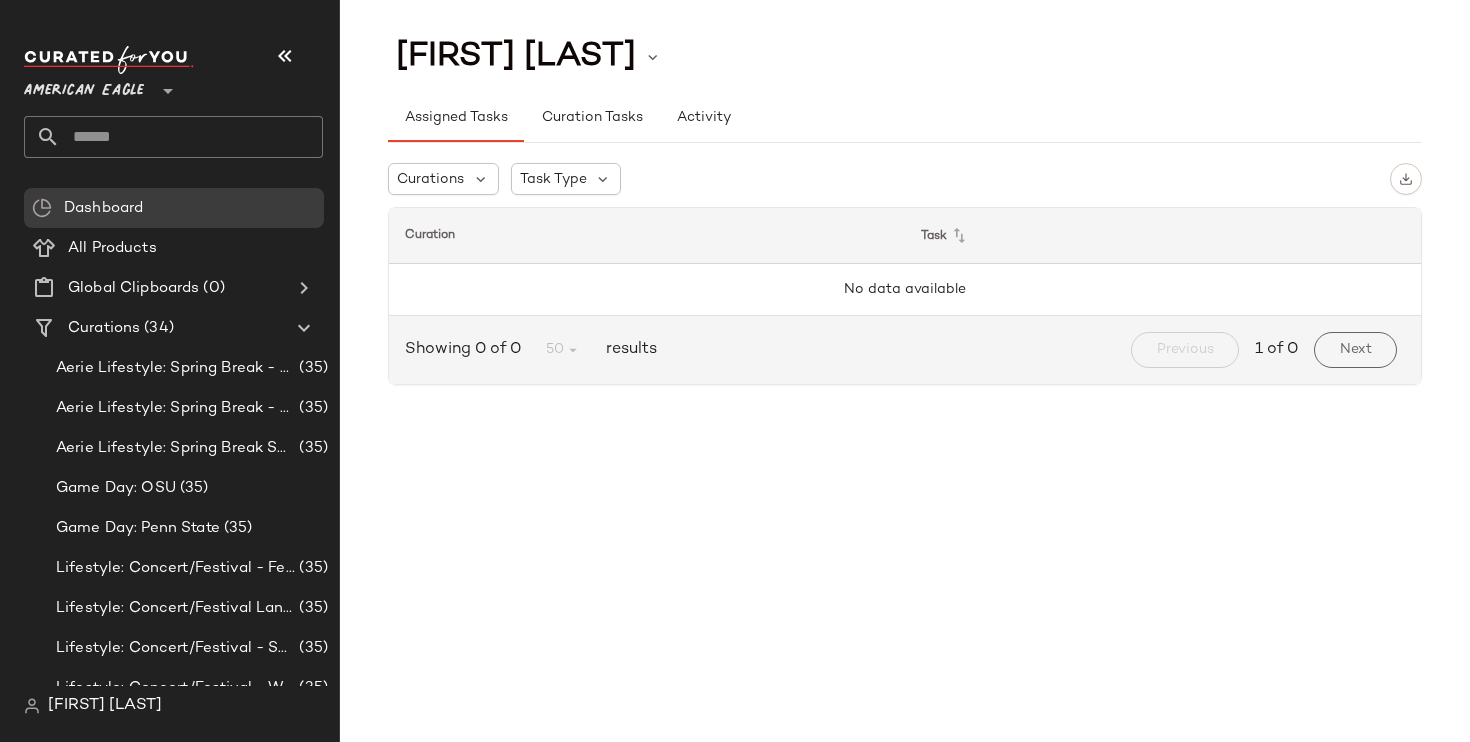 click on "American Eagle" at bounding box center (84, 86) 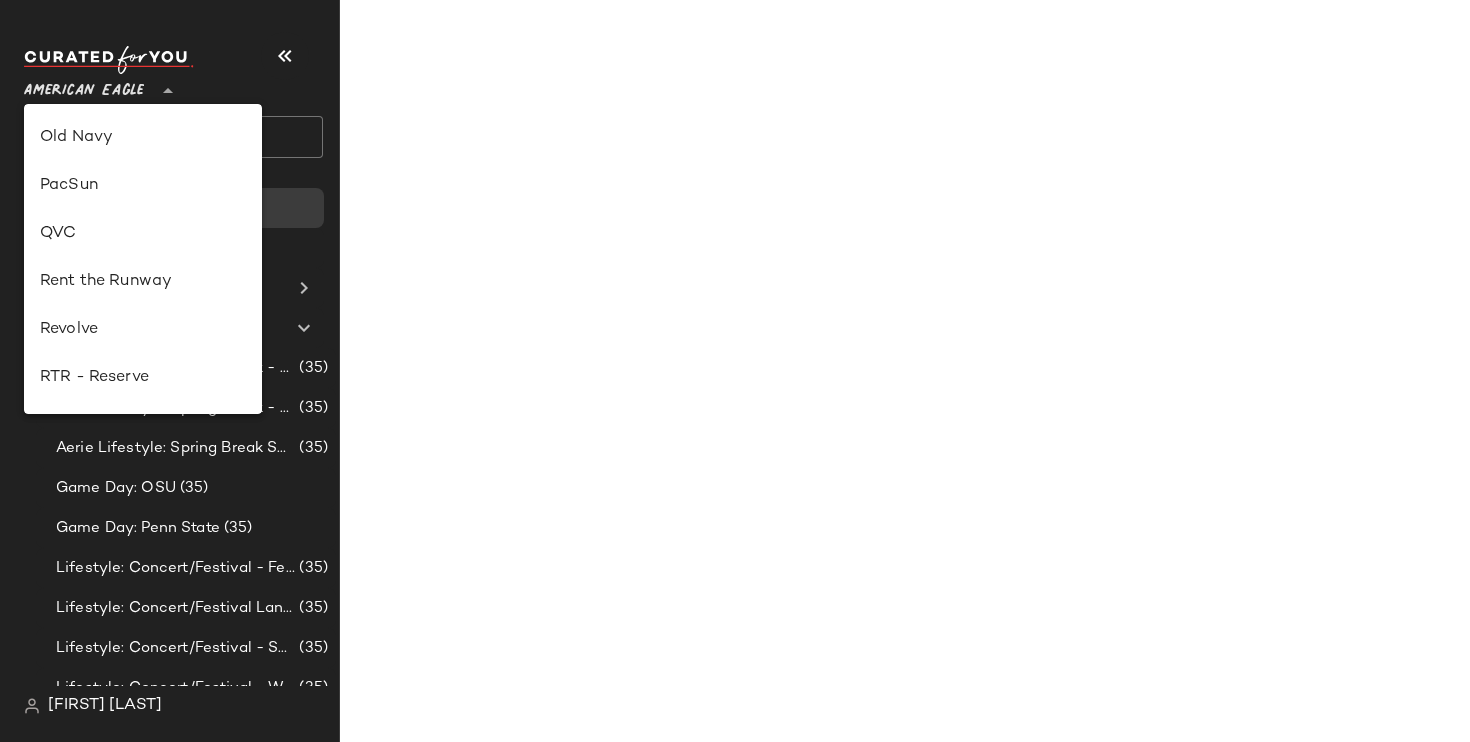 scroll, scrollTop: 813, scrollLeft: 0, axis: vertical 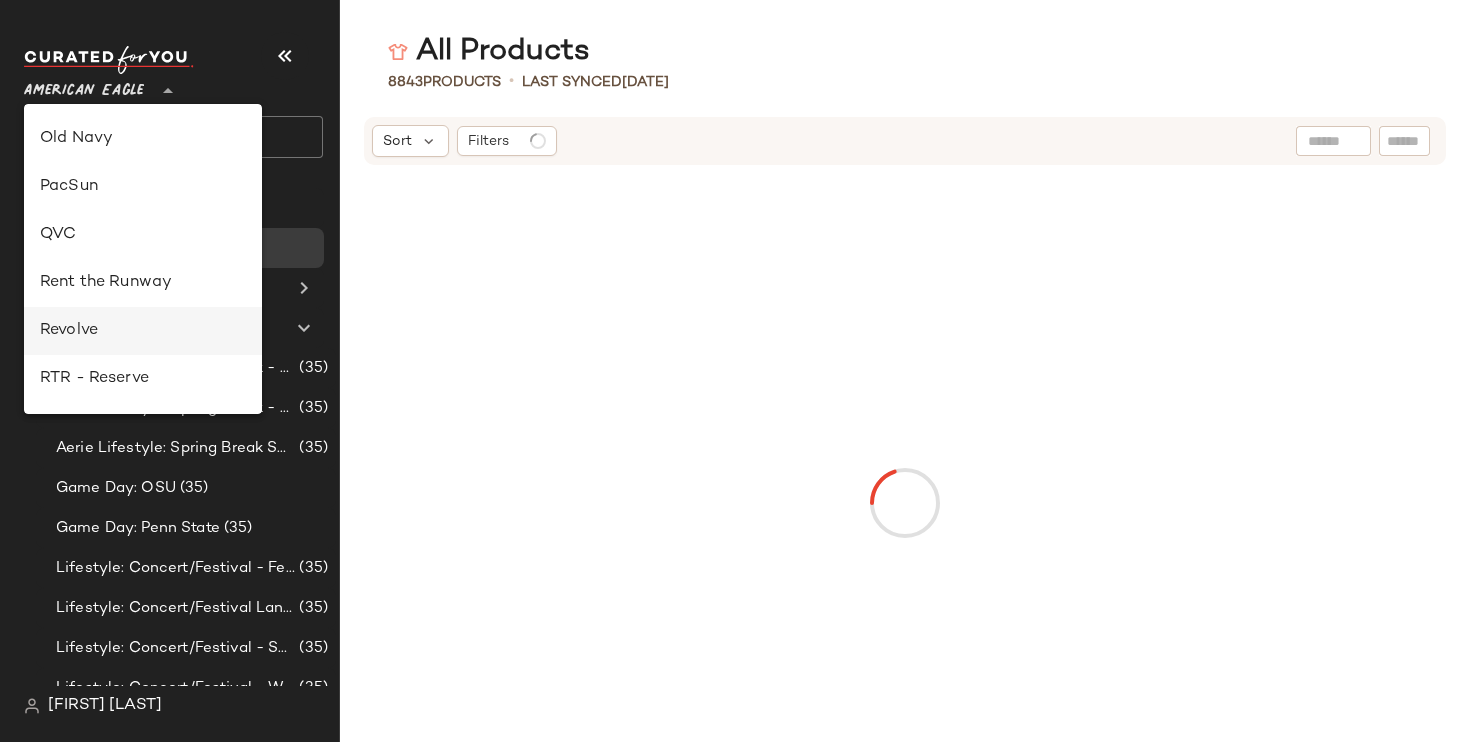 click on "Revolve" 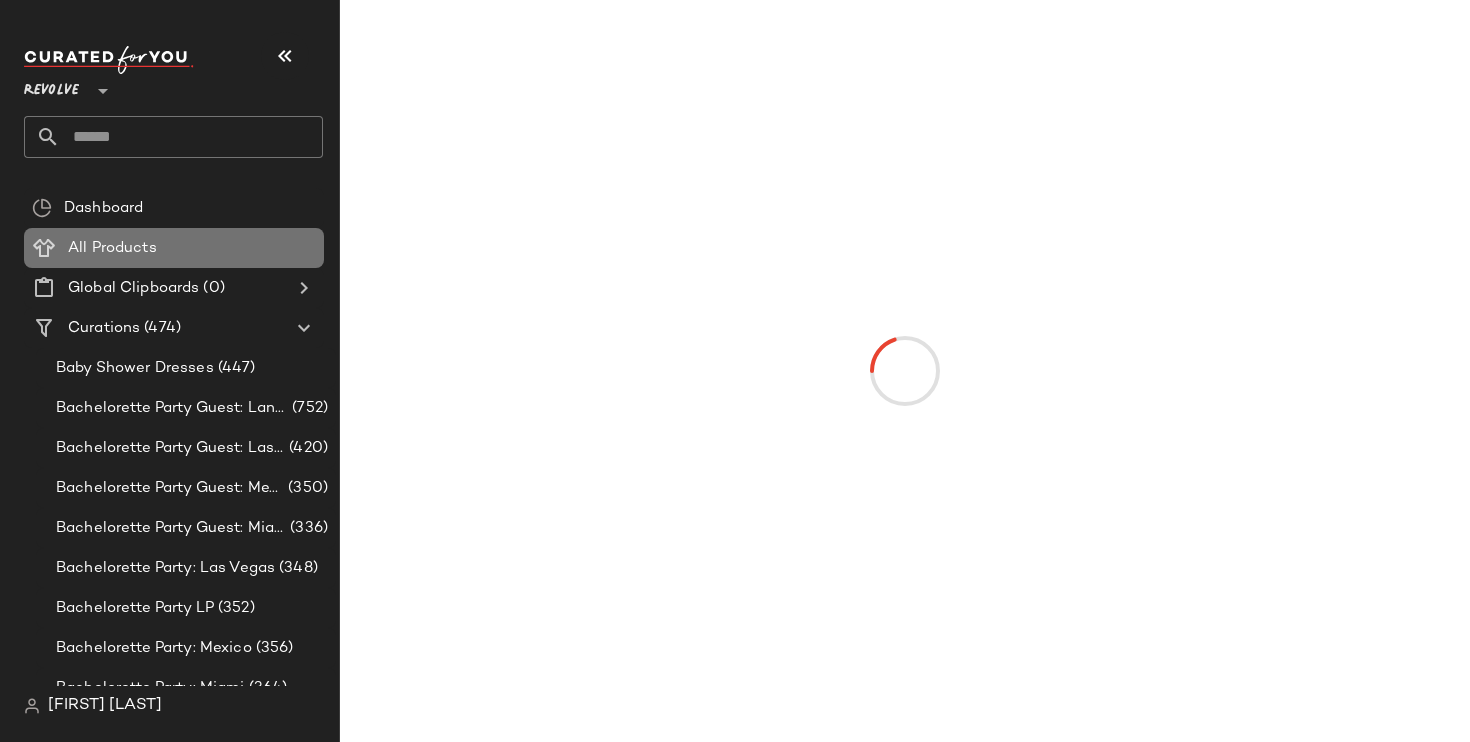 click on "All Products" 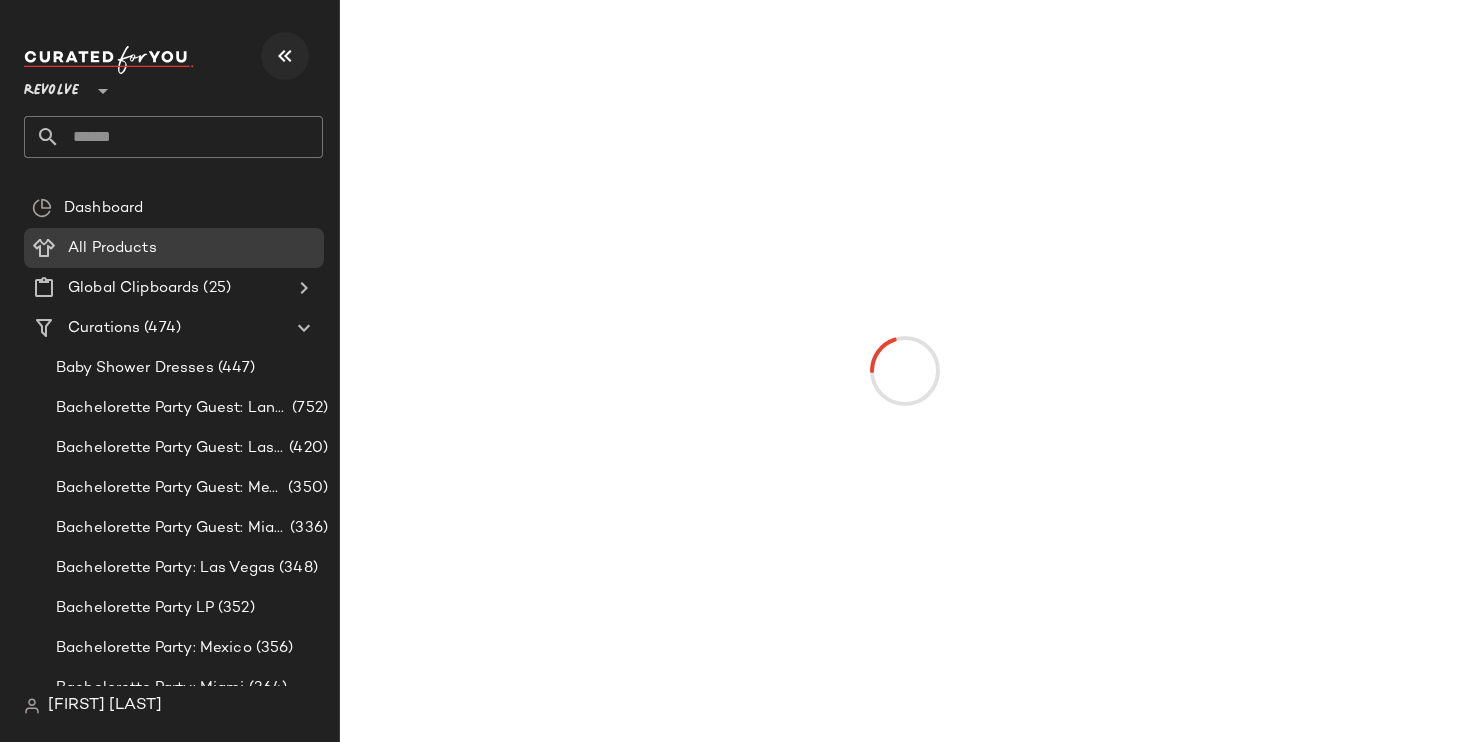 click at bounding box center [285, 56] 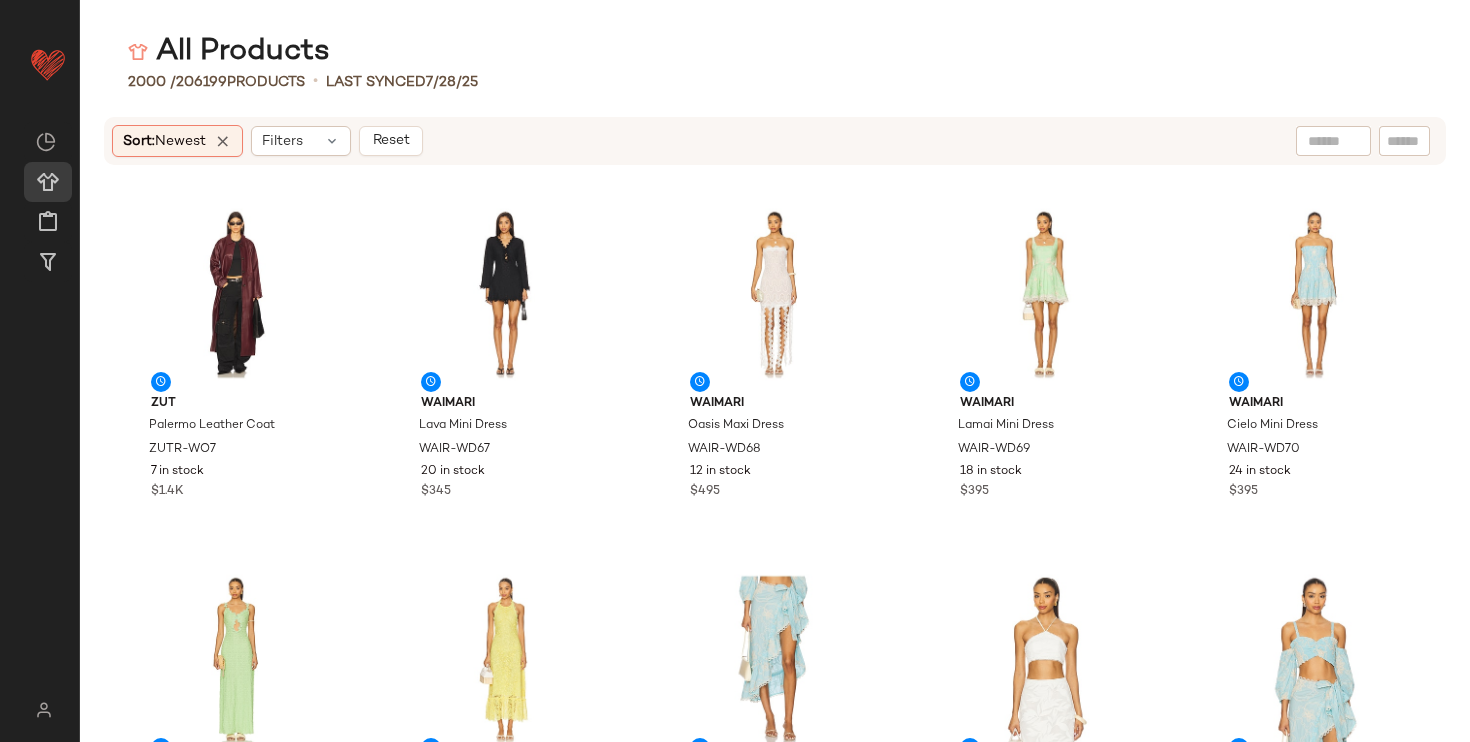 click 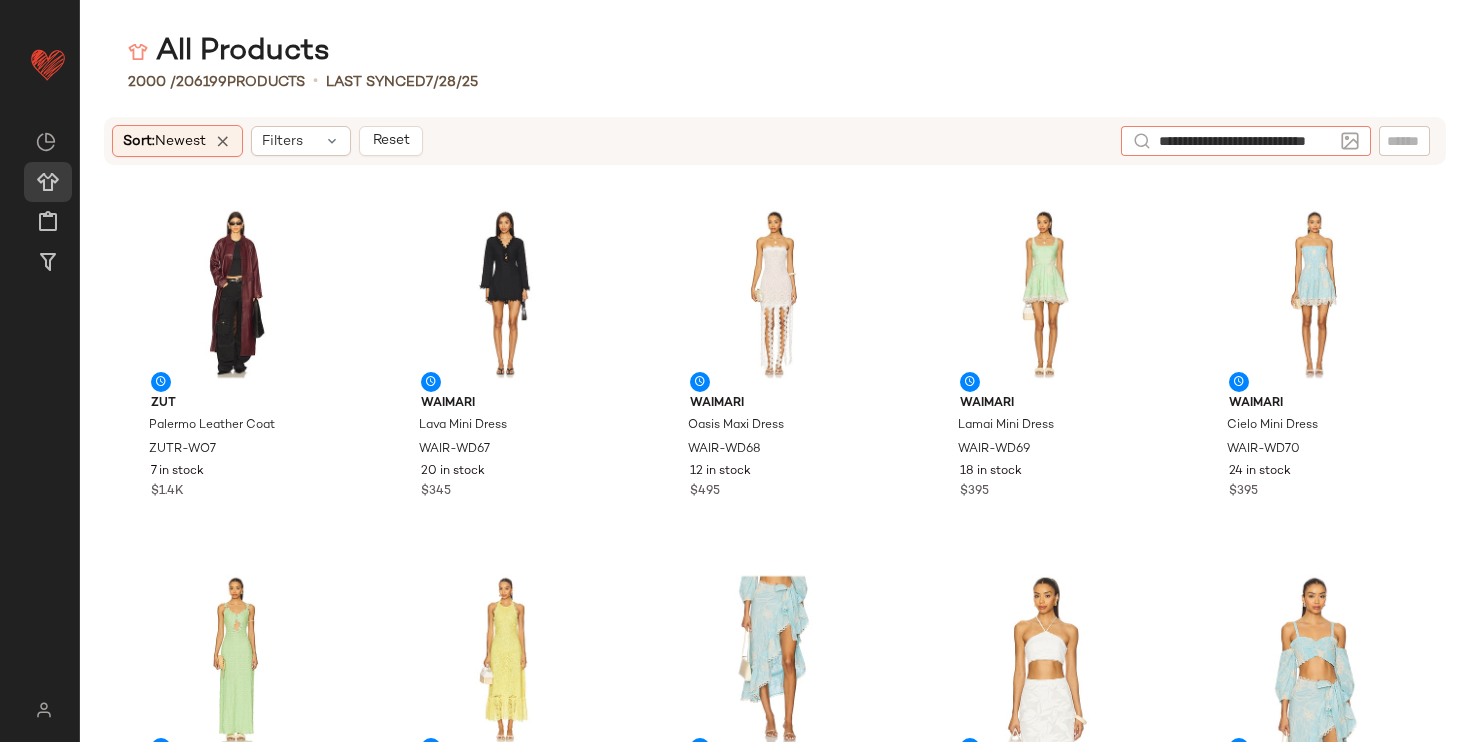 type on "**********" 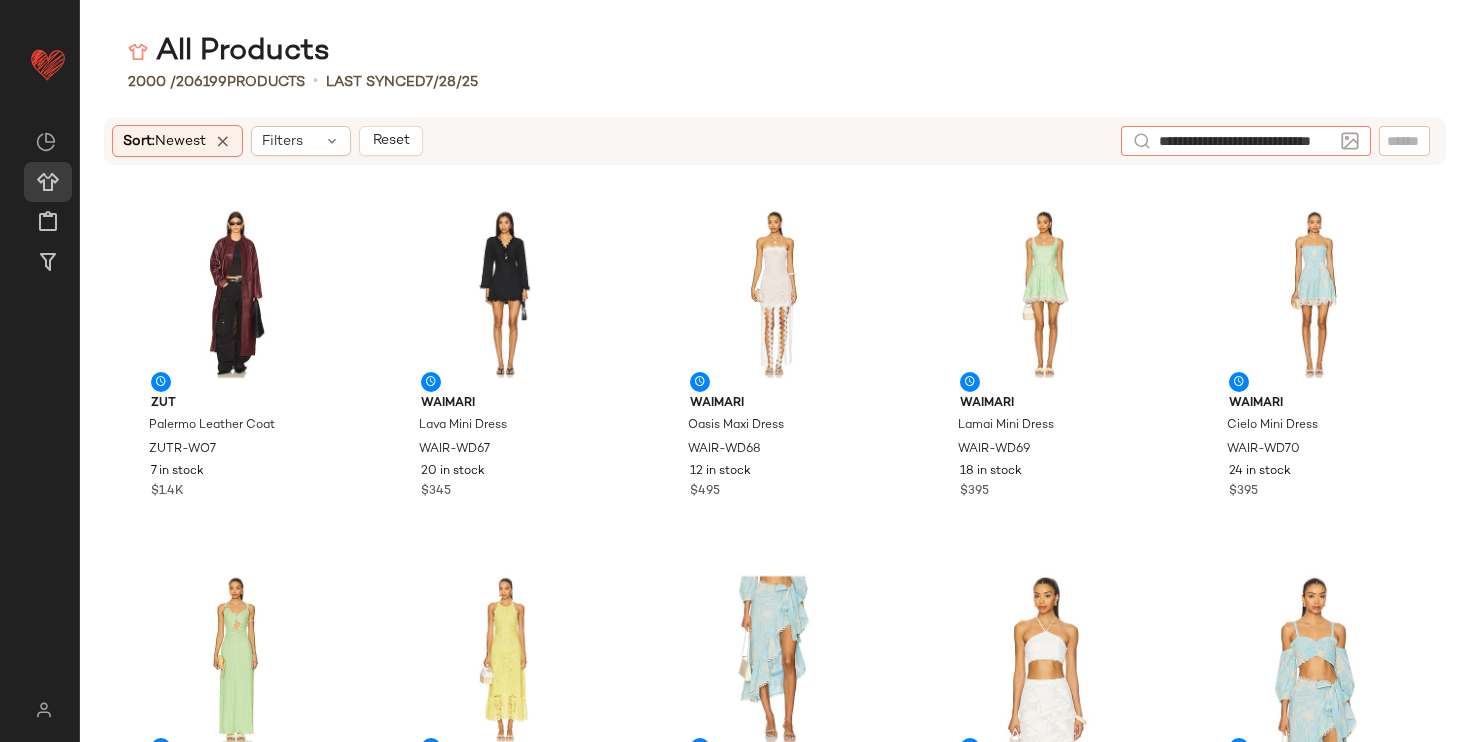 scroll, scrollTop: 0, scrollLeft: 32, axis: horizontal 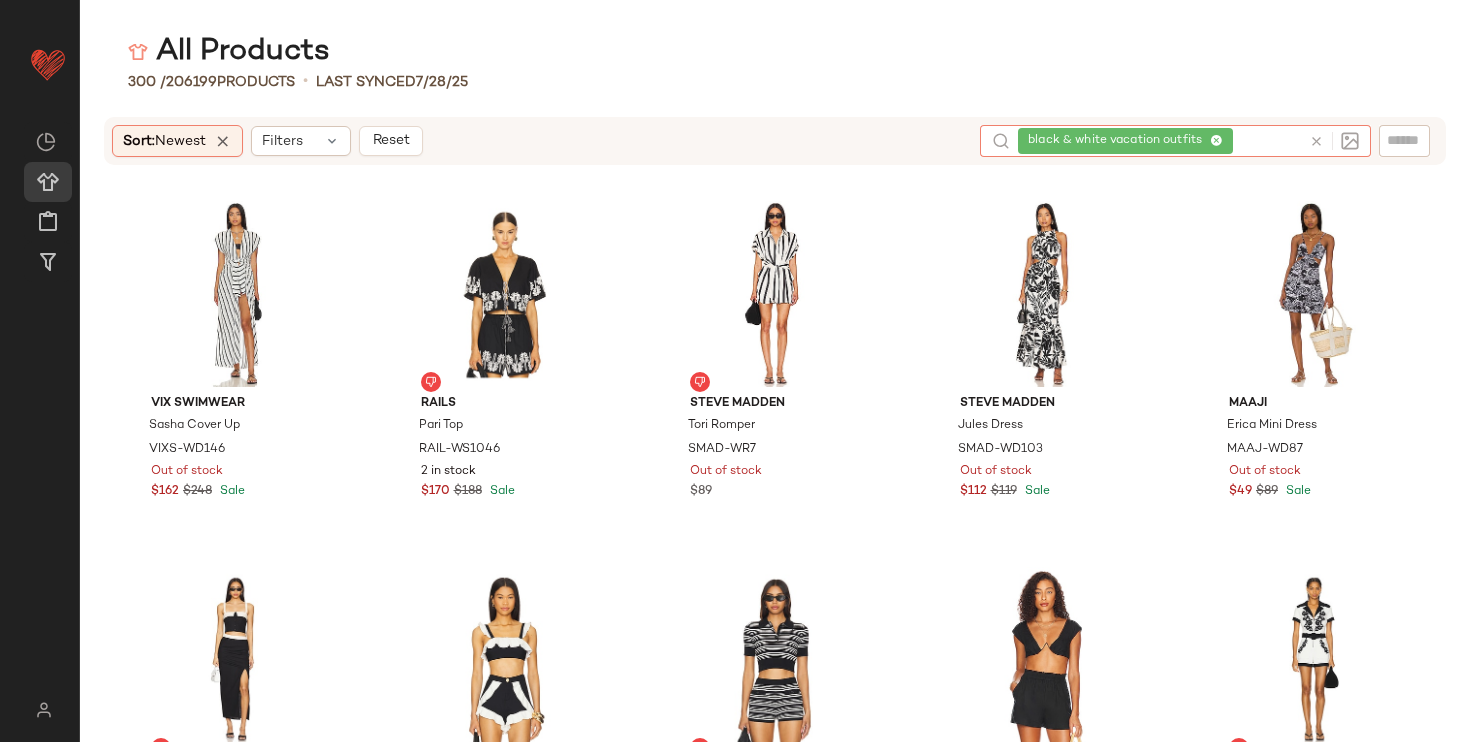 click 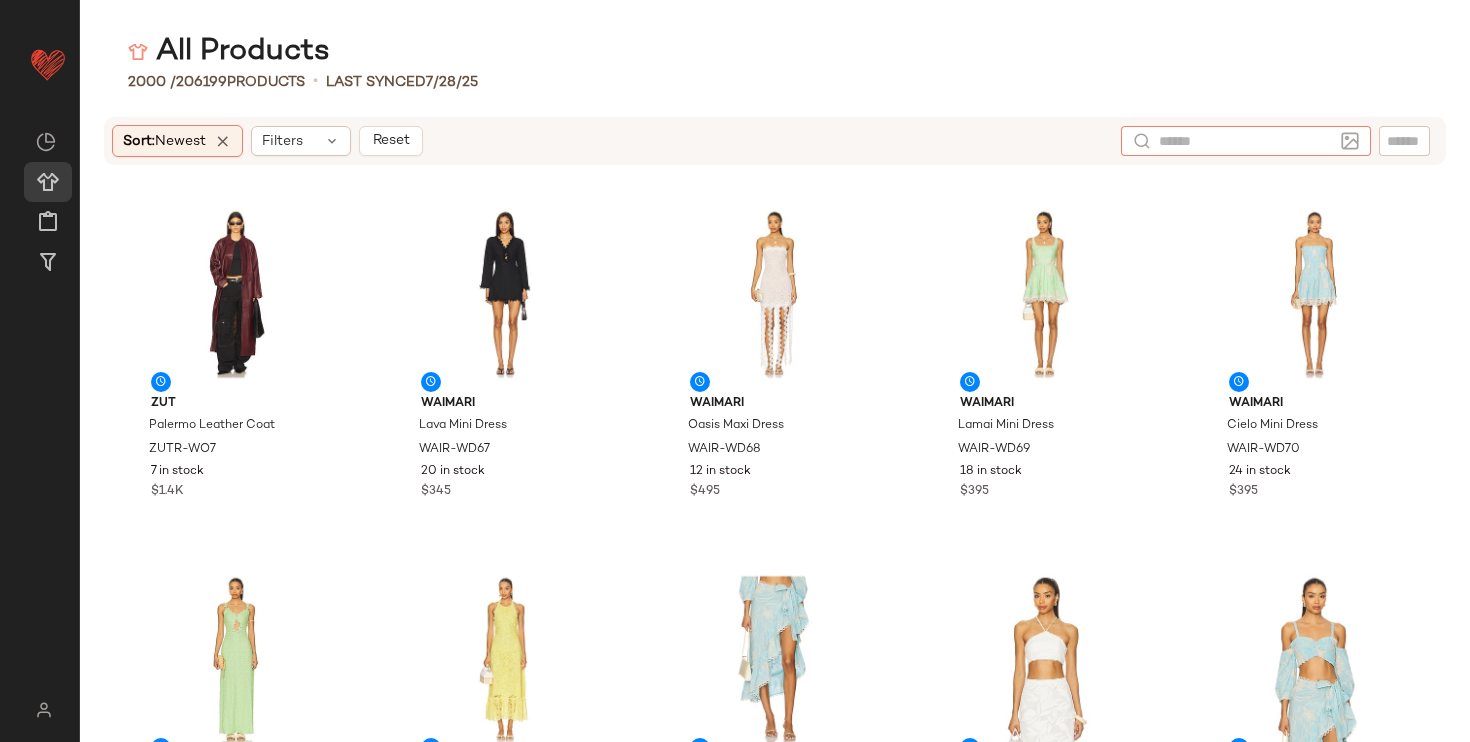 click 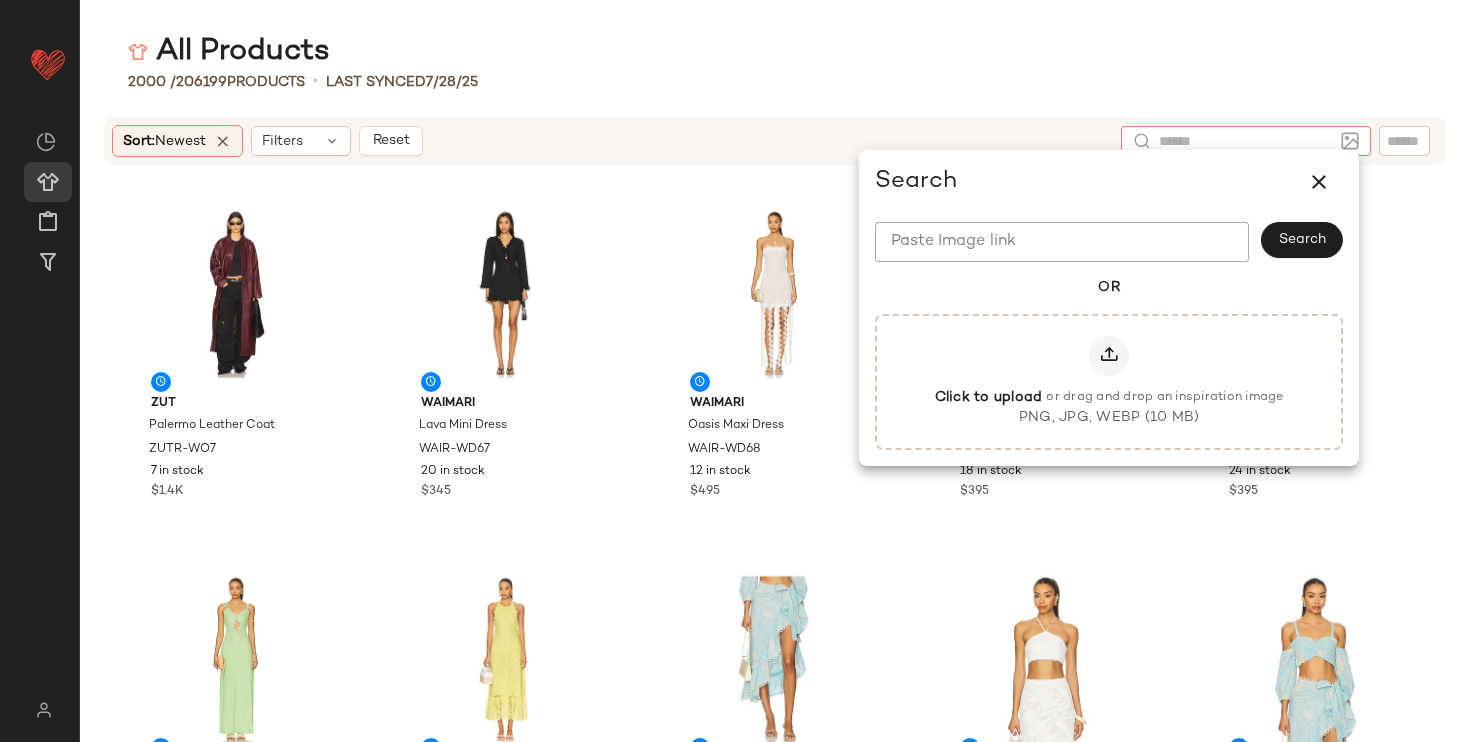 click on "Paste Image link" 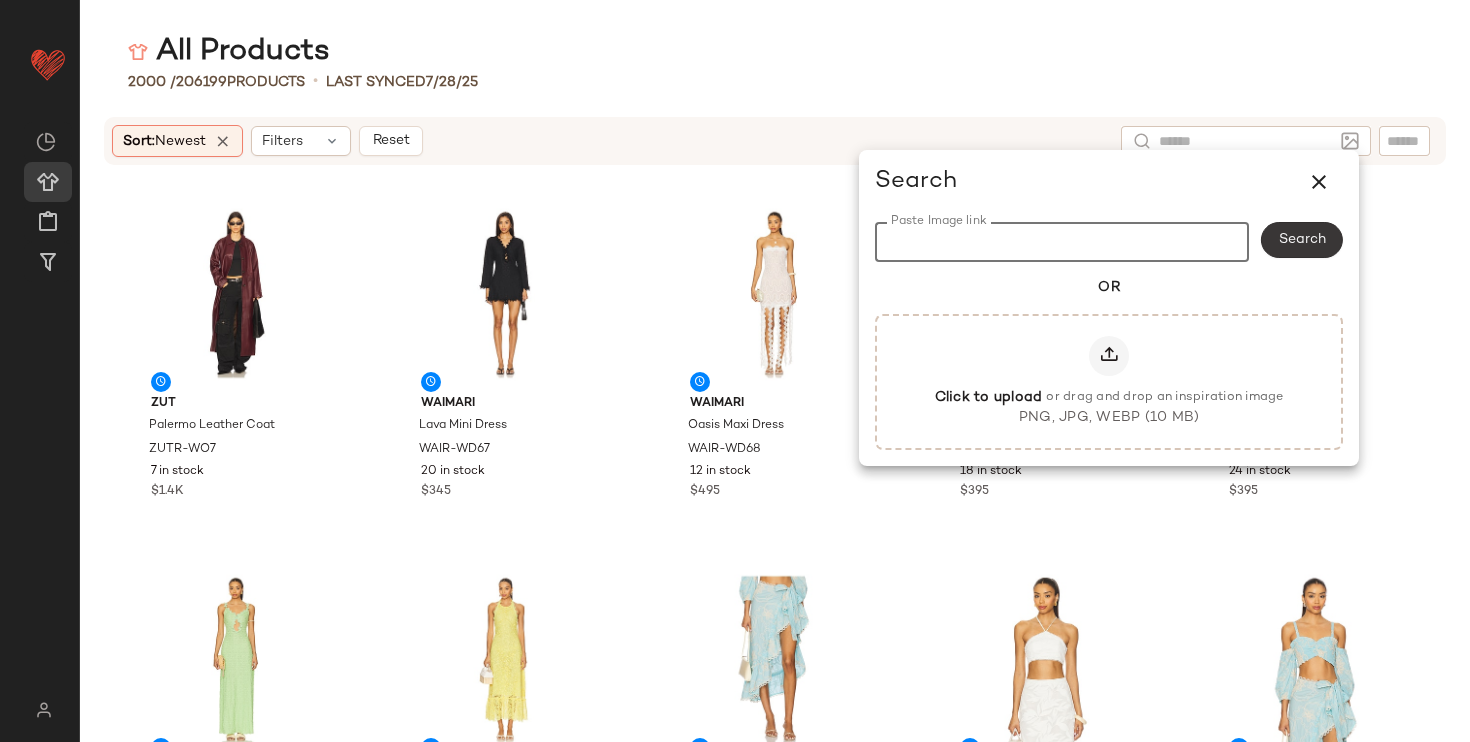 paste on "**********" 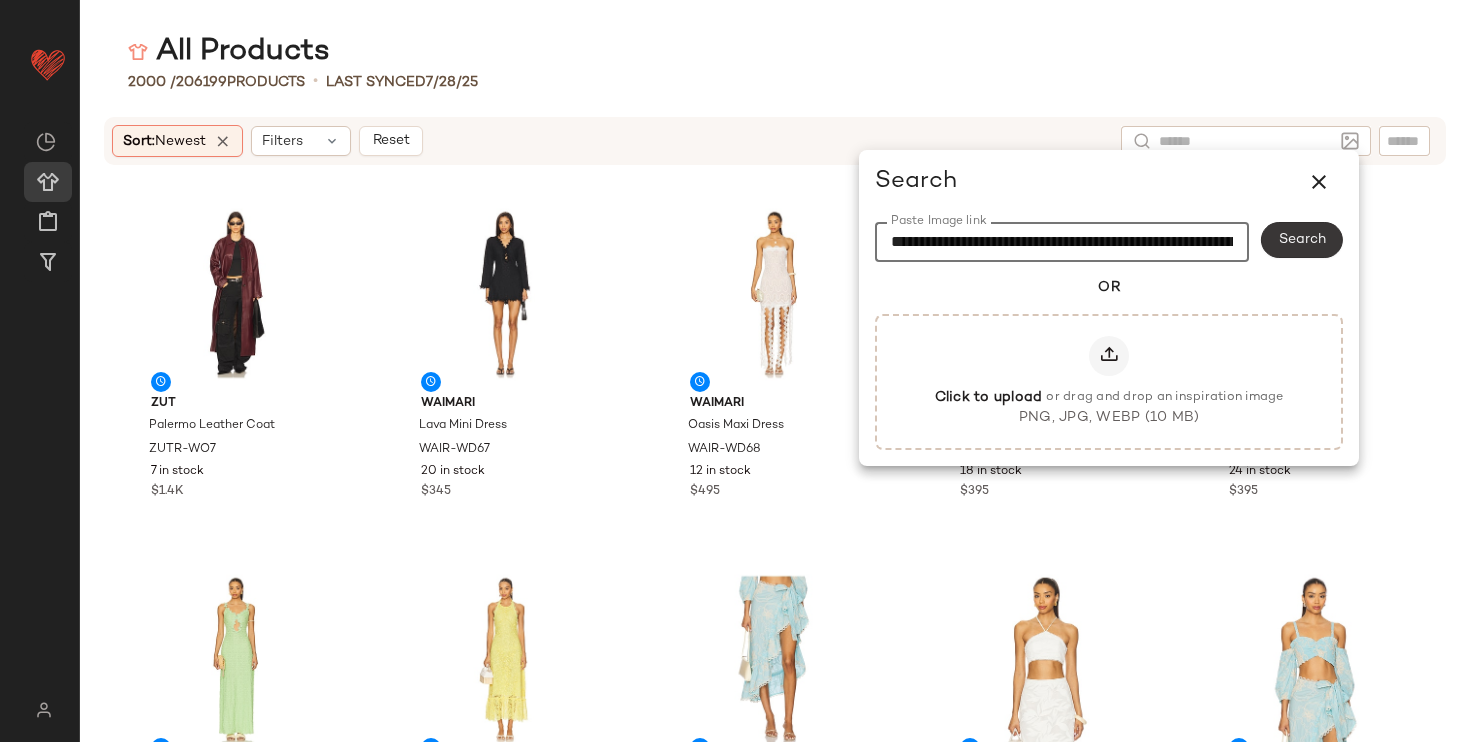 scroll, scrollTop: 0, scrollLeft: 774, axis: horizontal 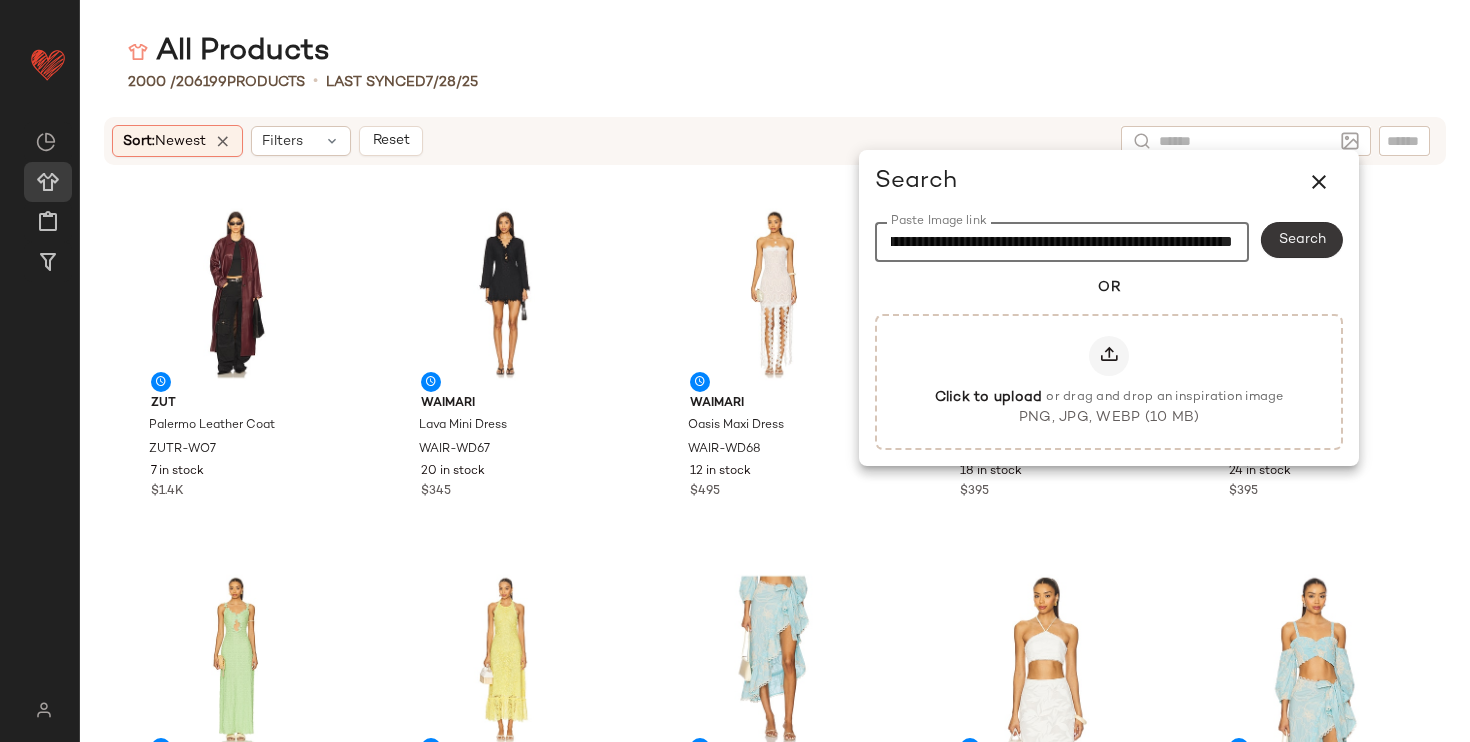 type on "**********" 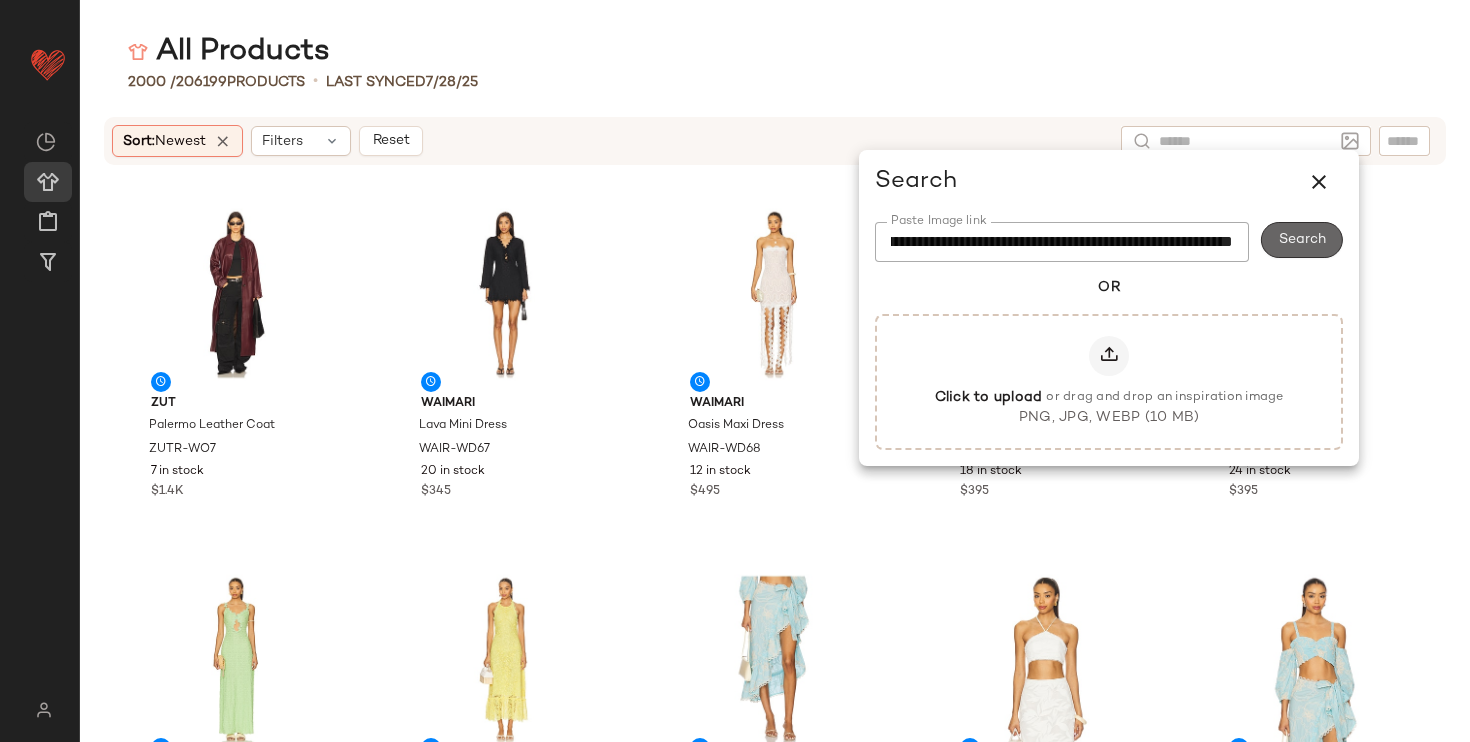 scroll, scrollTop: 0, scrollLeft: 0, axis: both 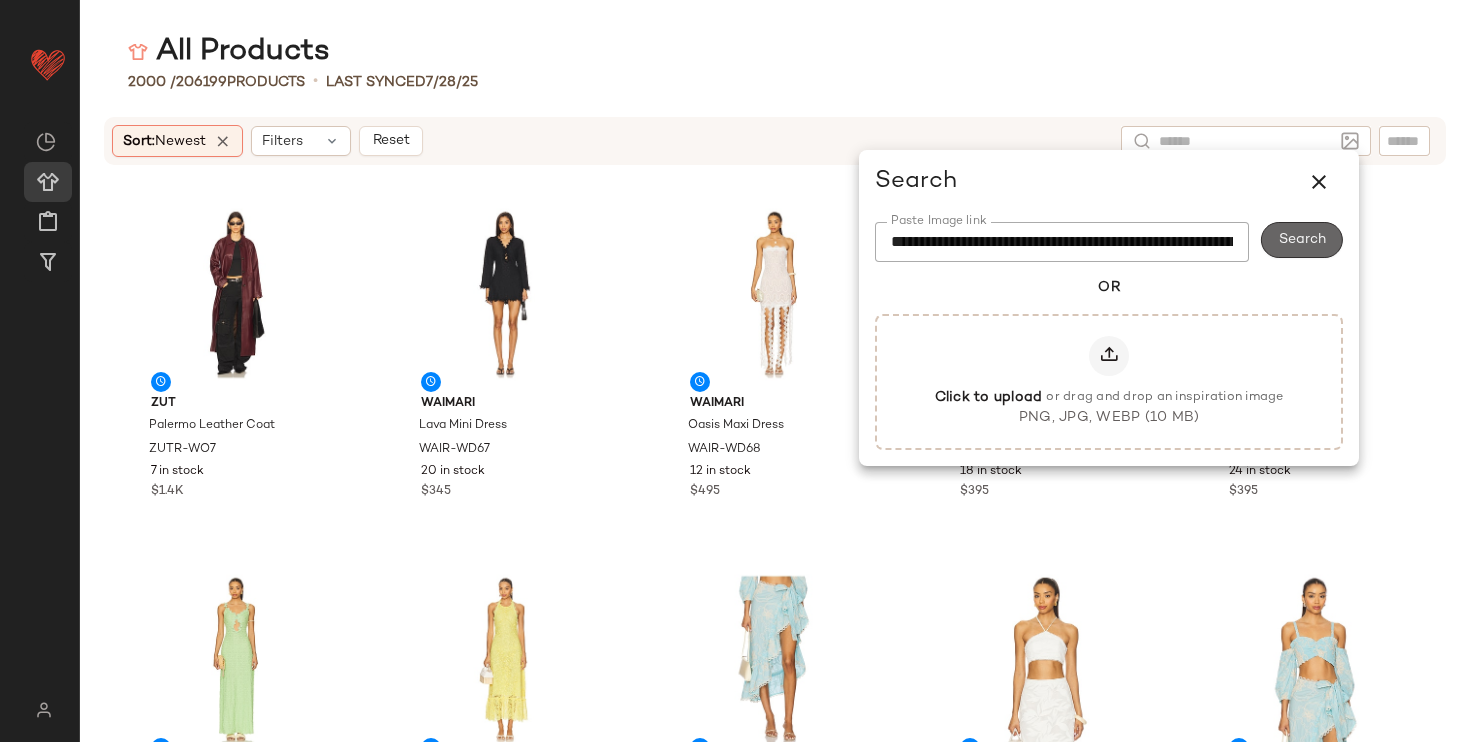 click on "Search" at bounding box center [1302, 240] 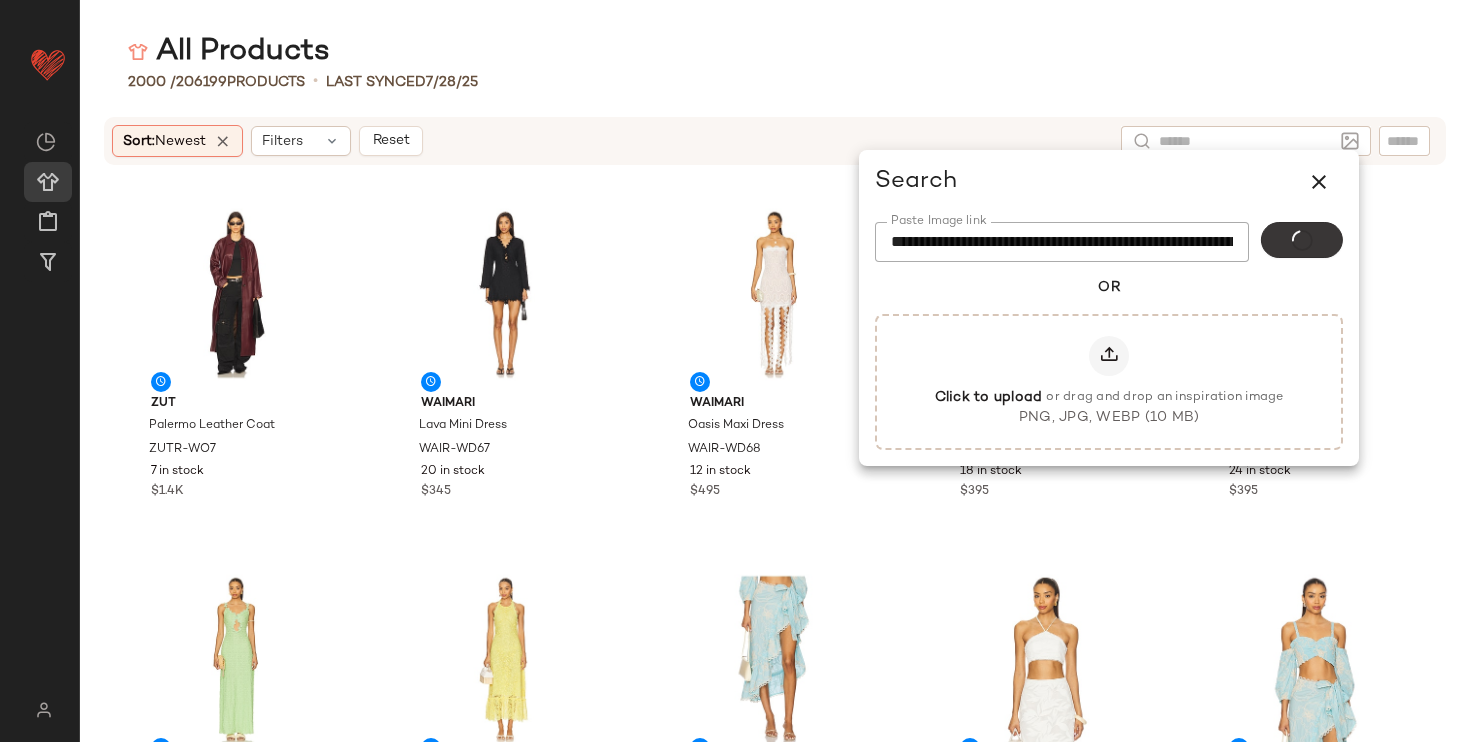 type 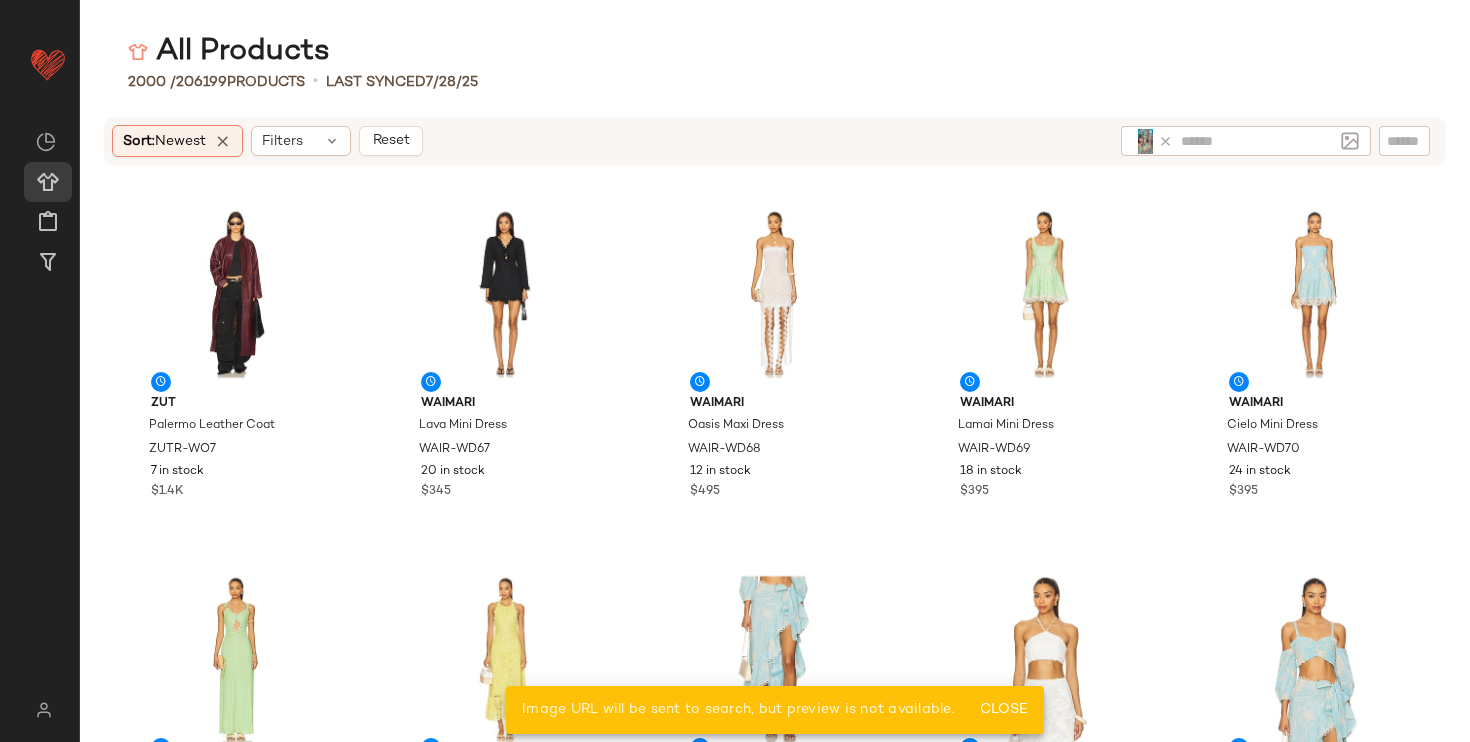 click 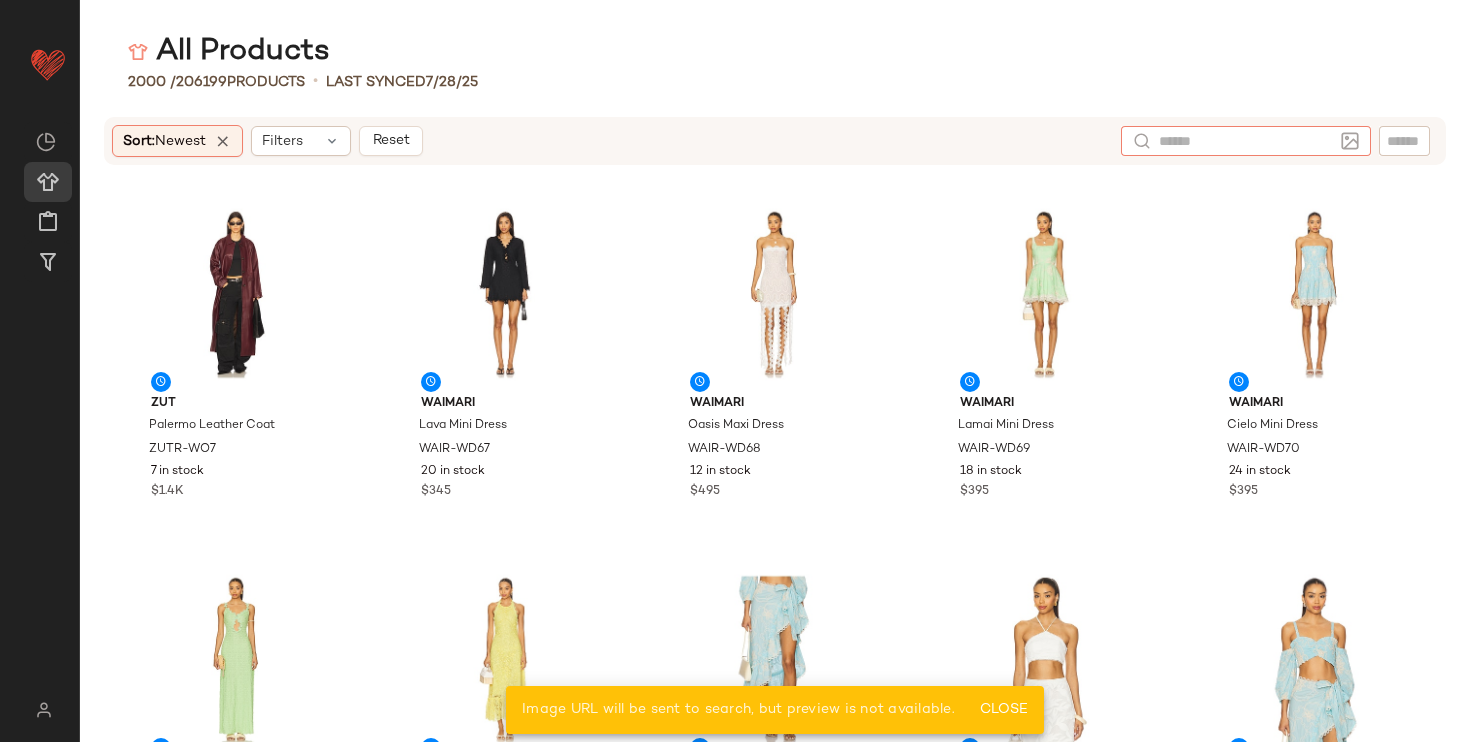 click 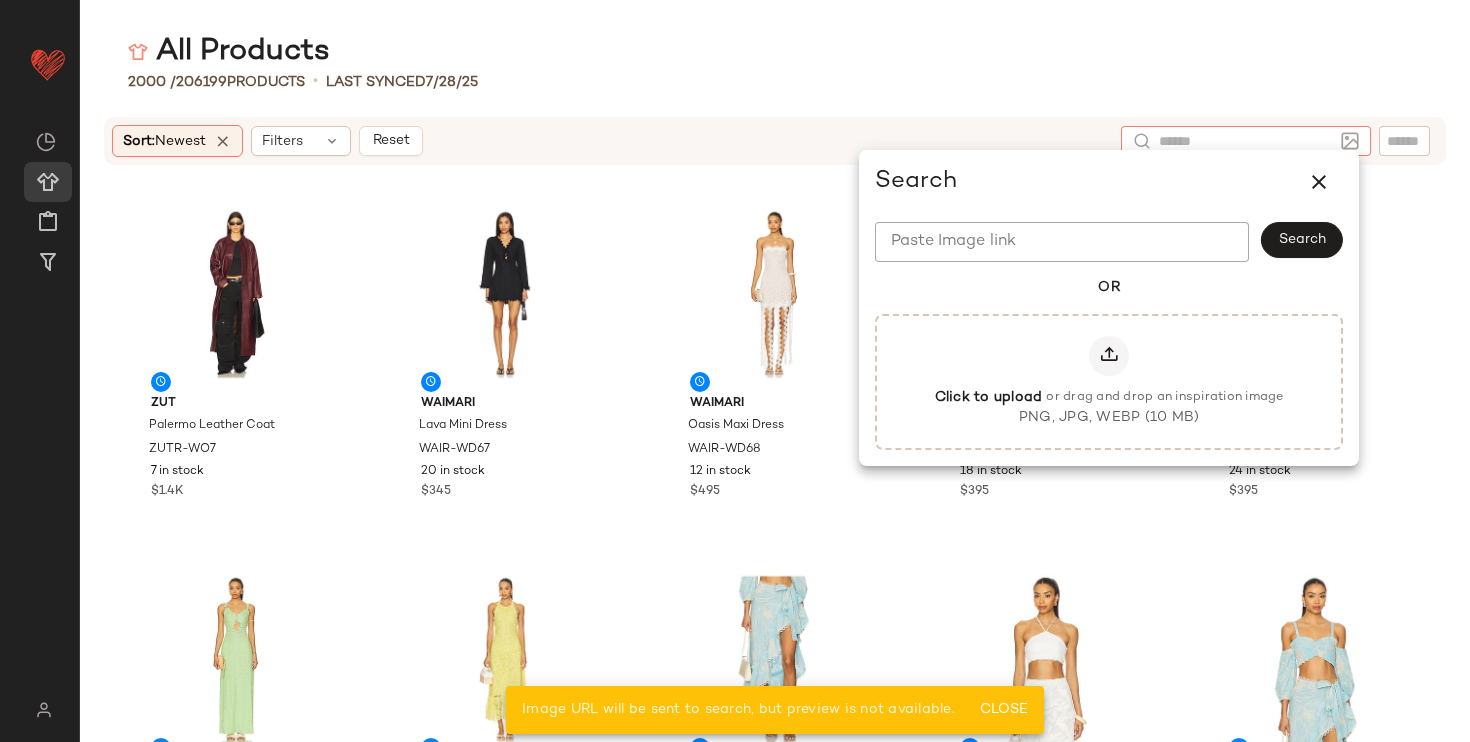 click on "Paste Image link" 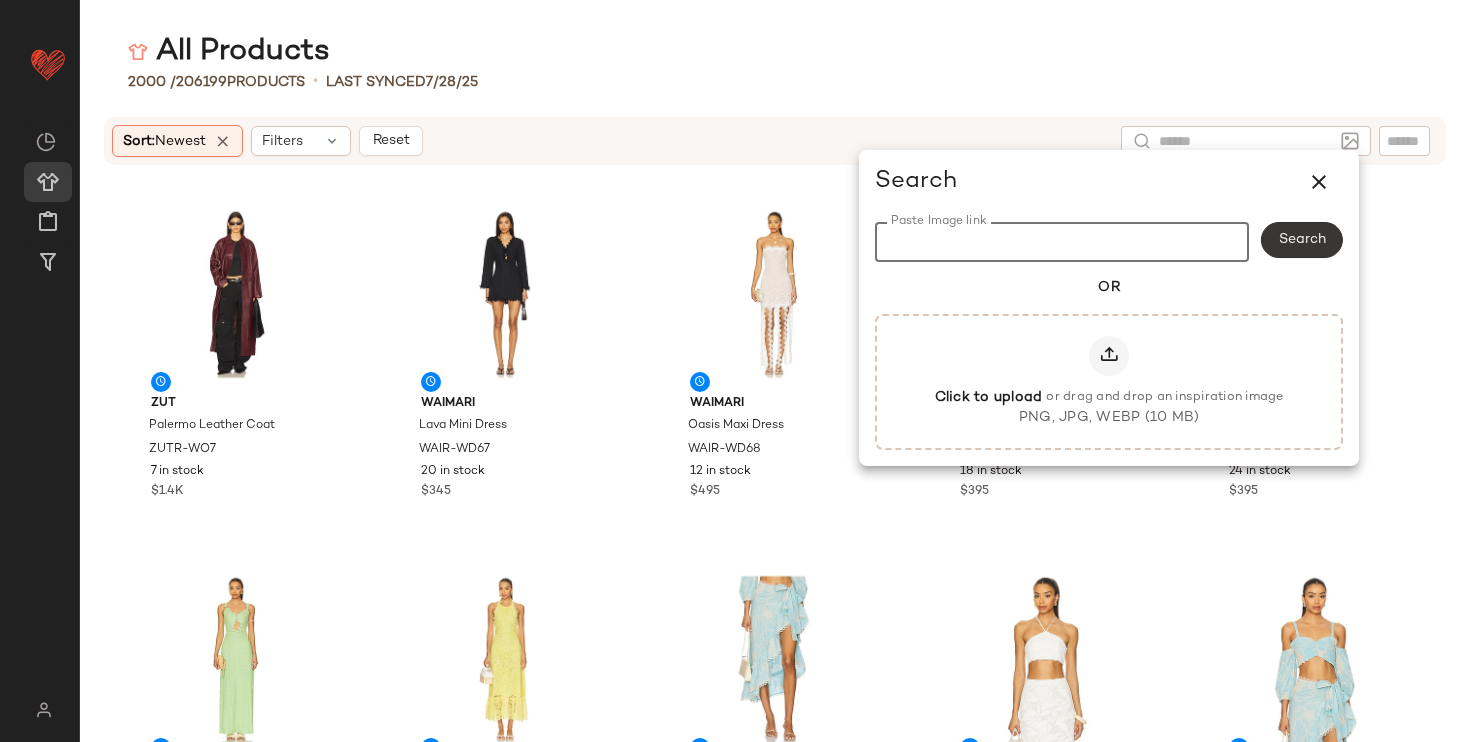 paste on "**********" 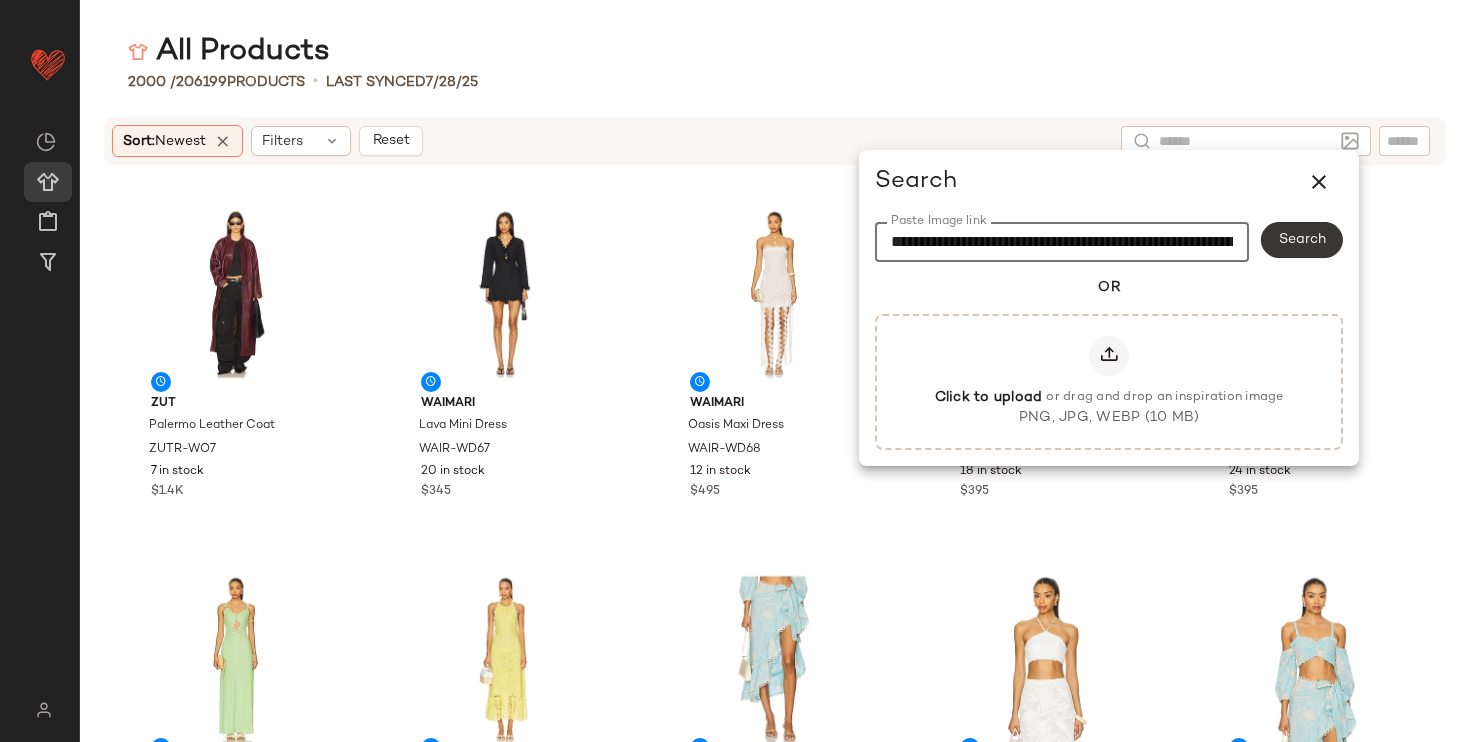 scroll, scrollTop: 0, scrollLeft: 774, axis: horizontal 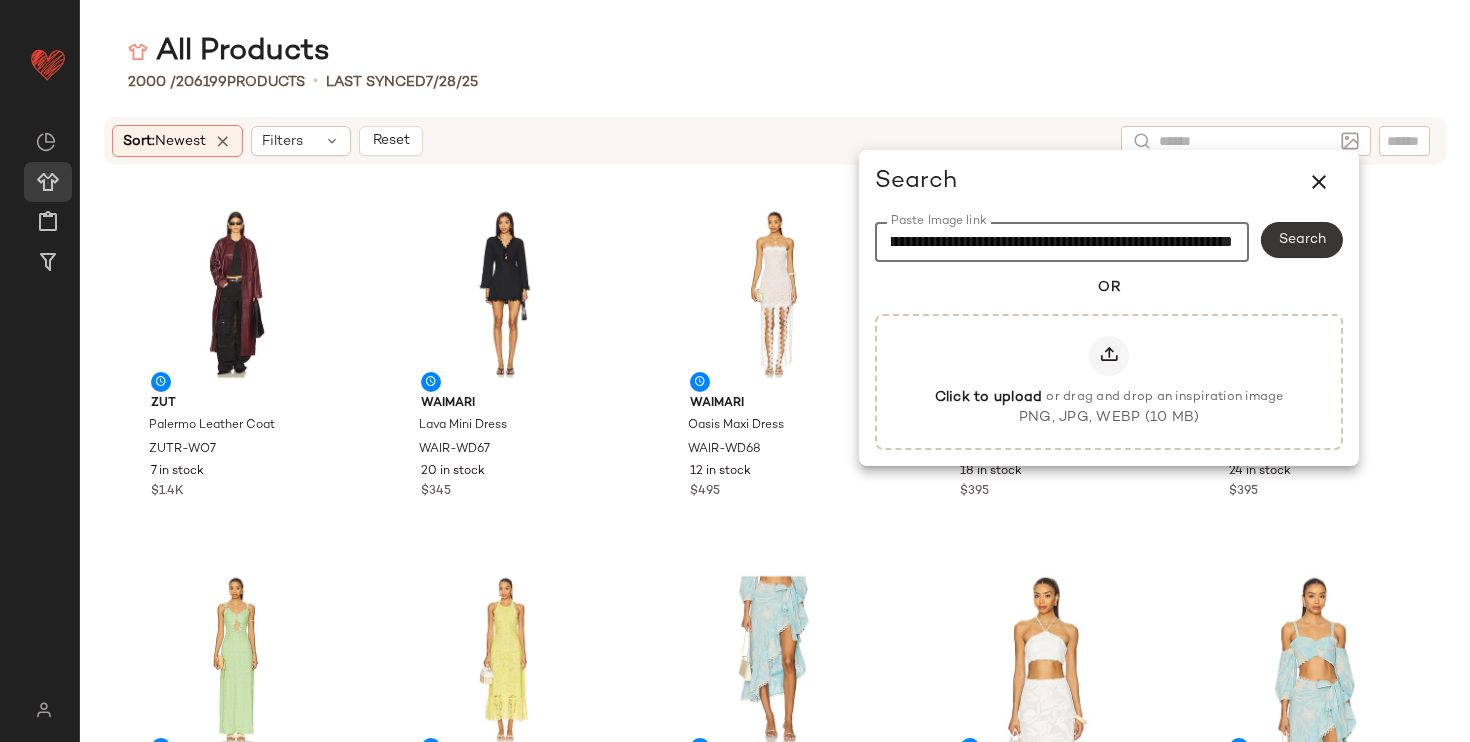 type on "**********" 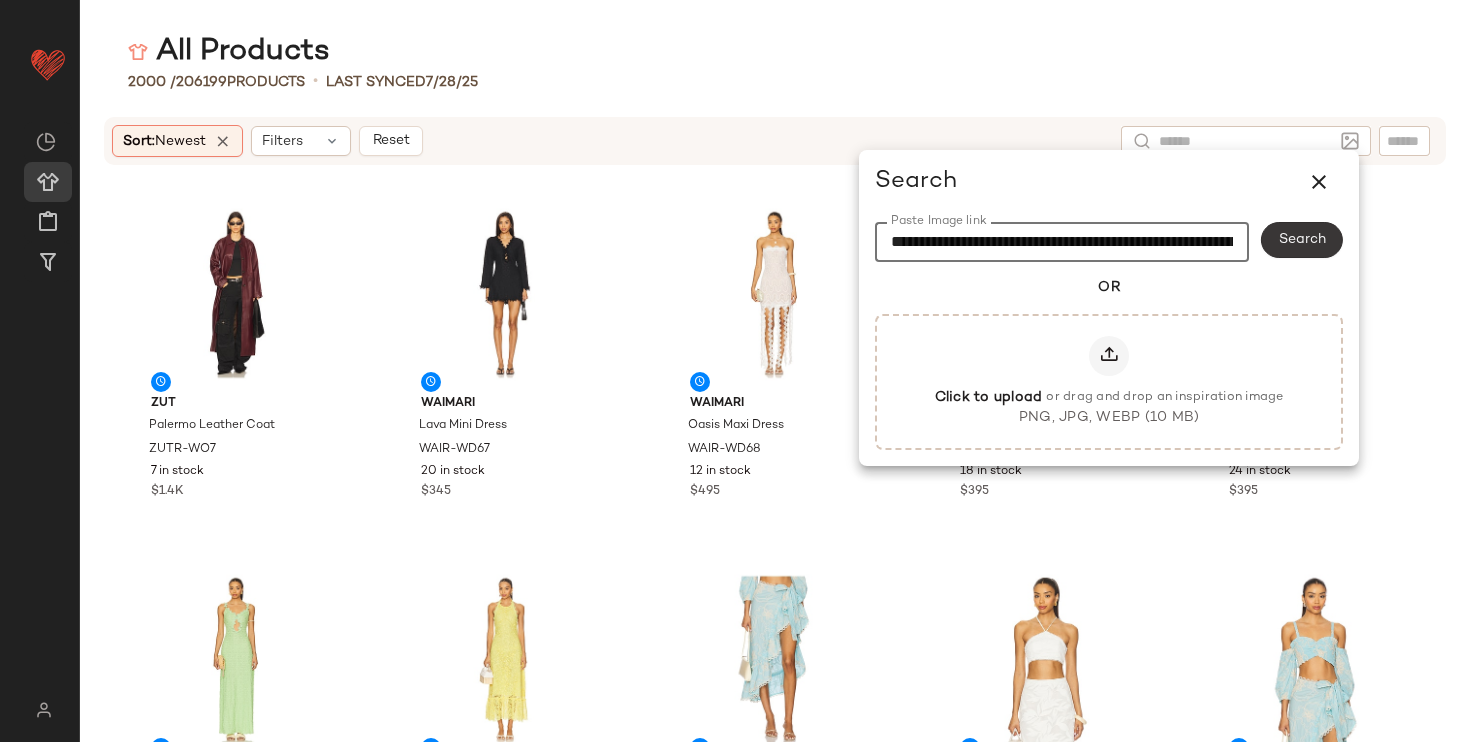 click on "Search" 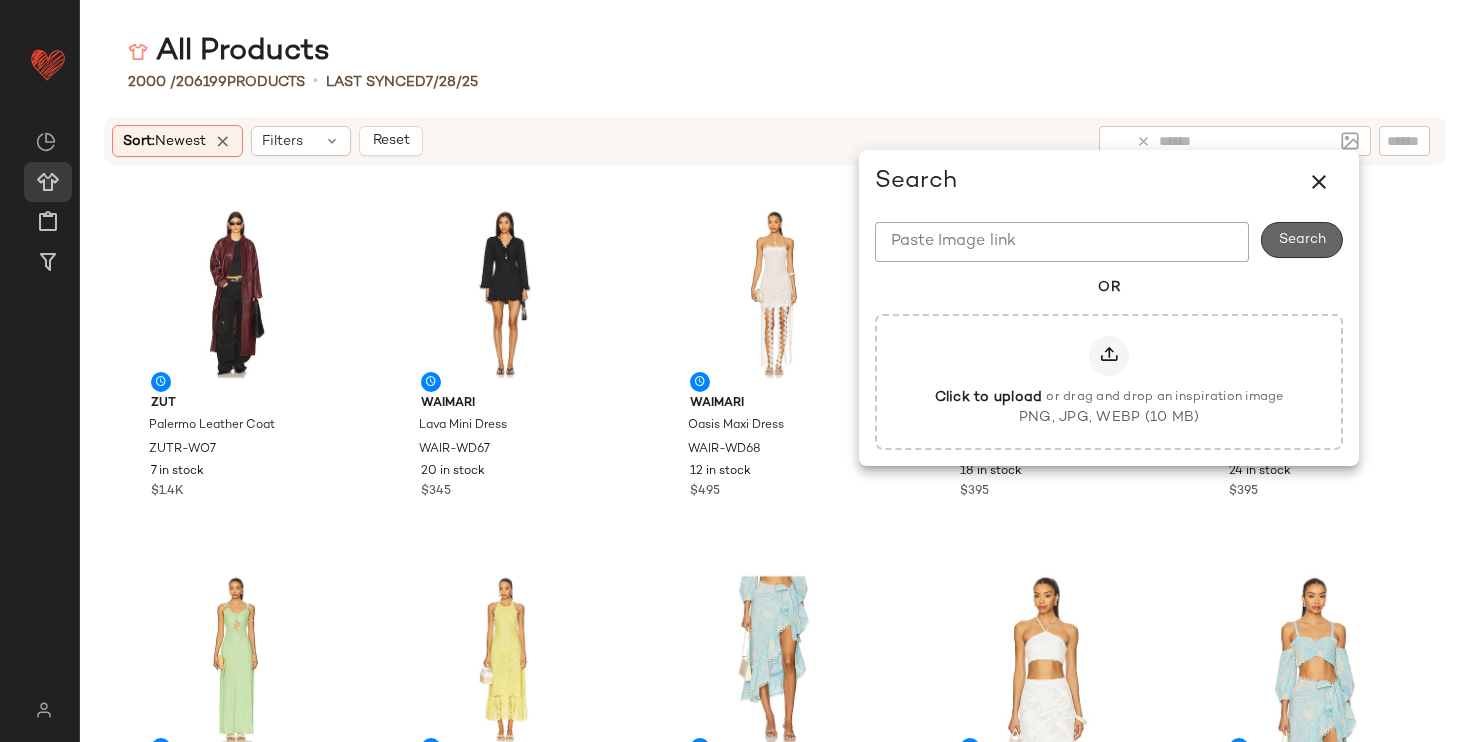 type 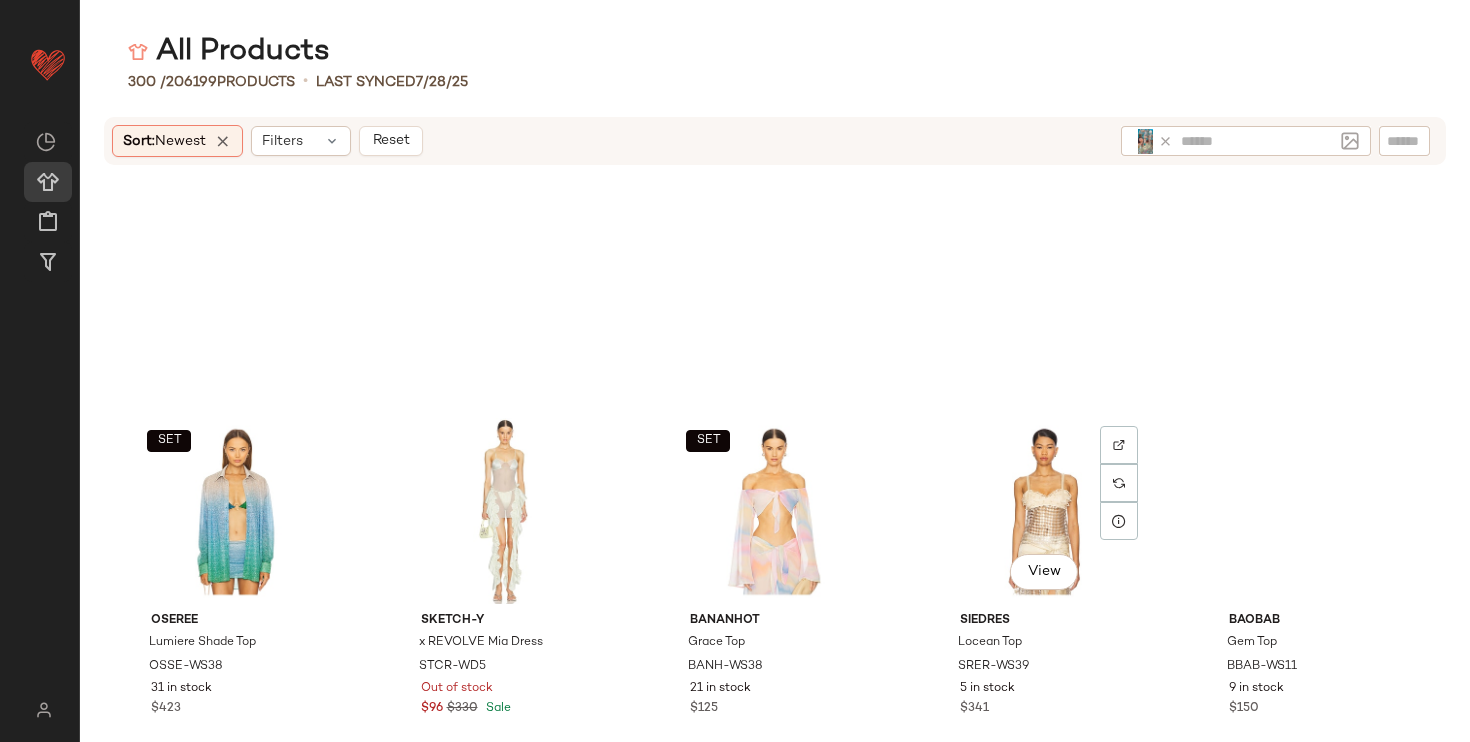 scroll, scrollTop: 0, scrollLeft: 0, axis: both 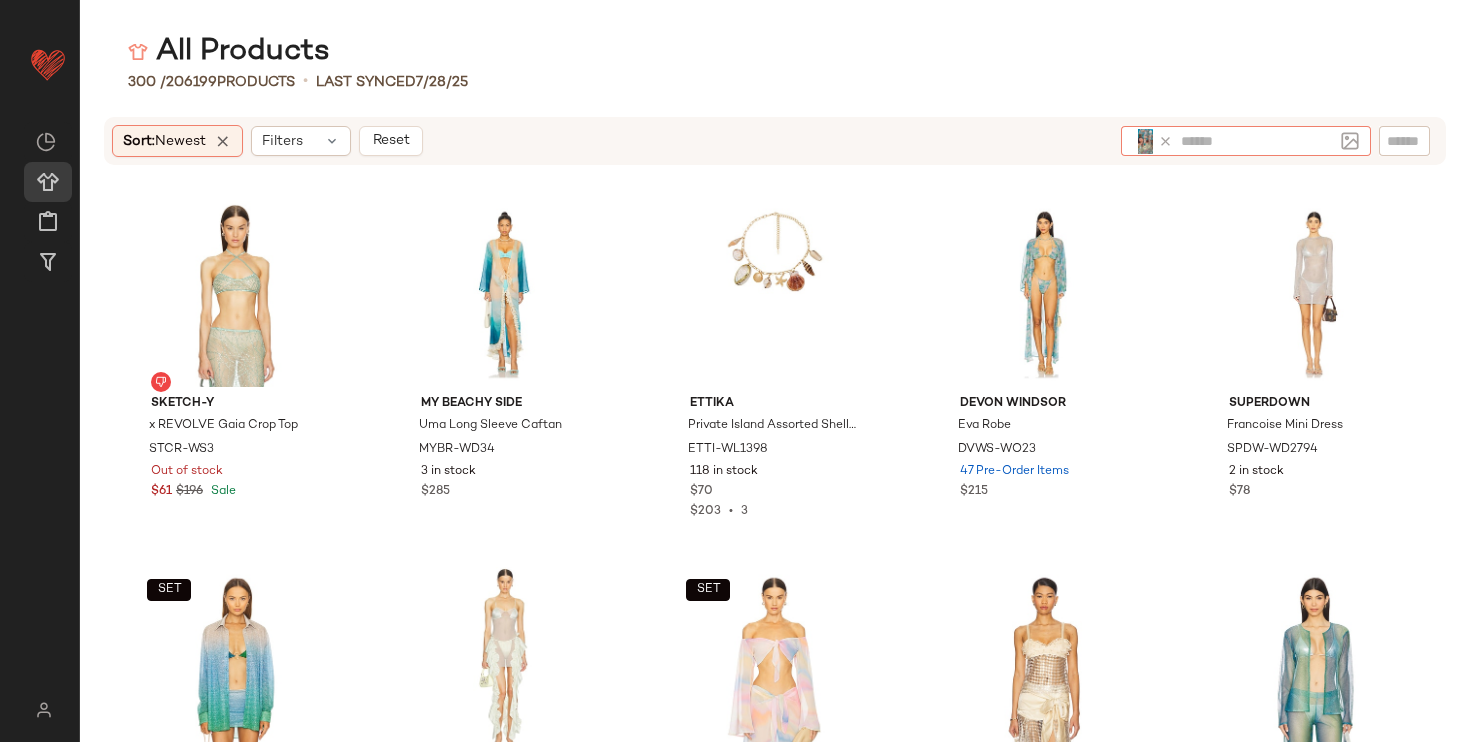 click 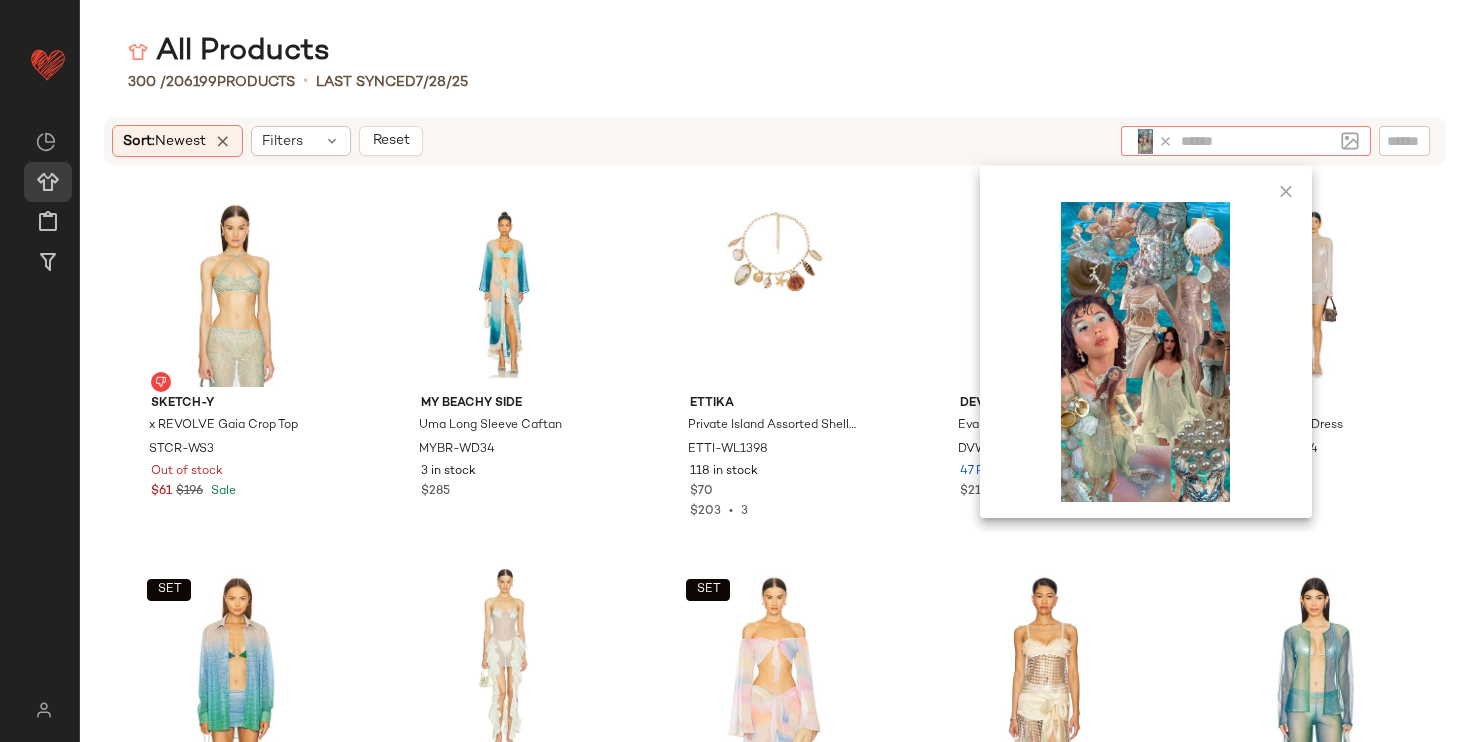 click 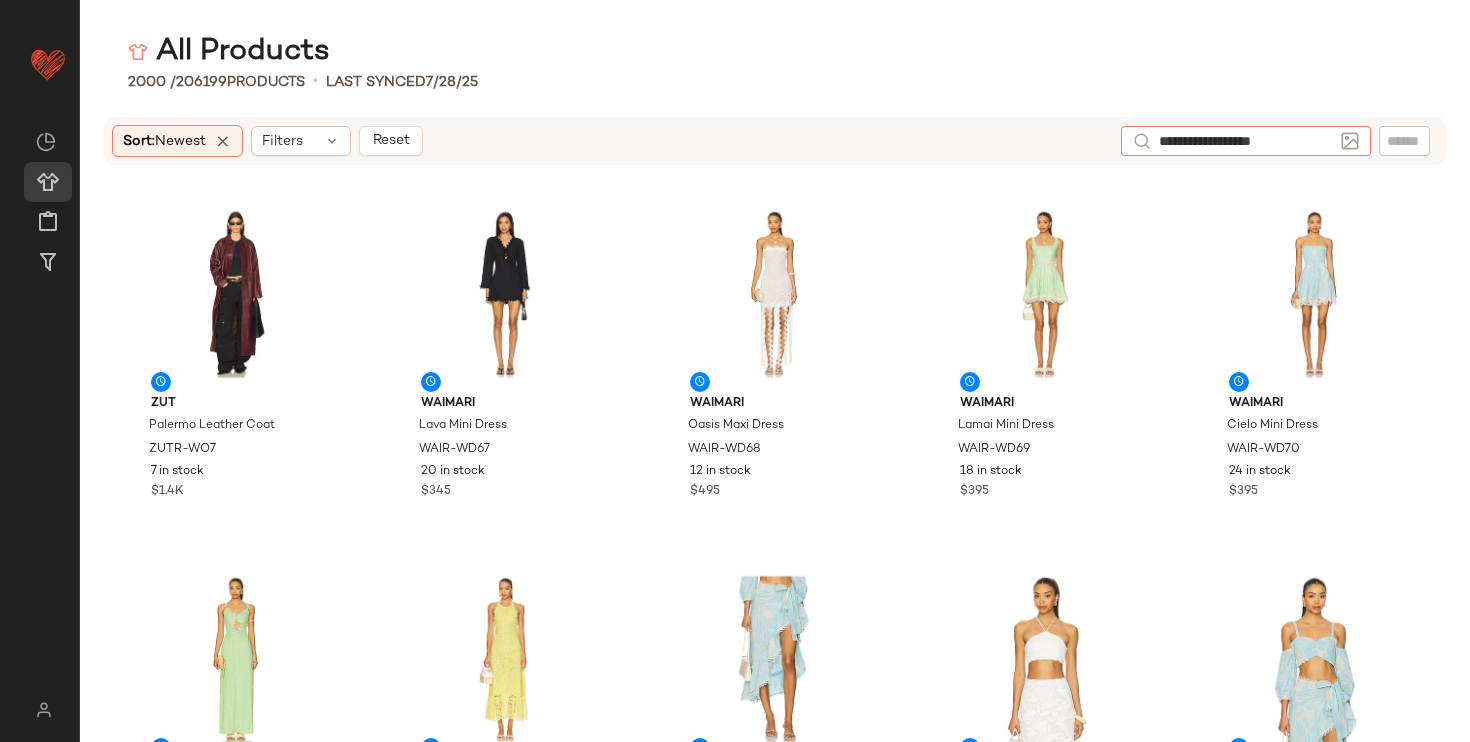 type on "**********" 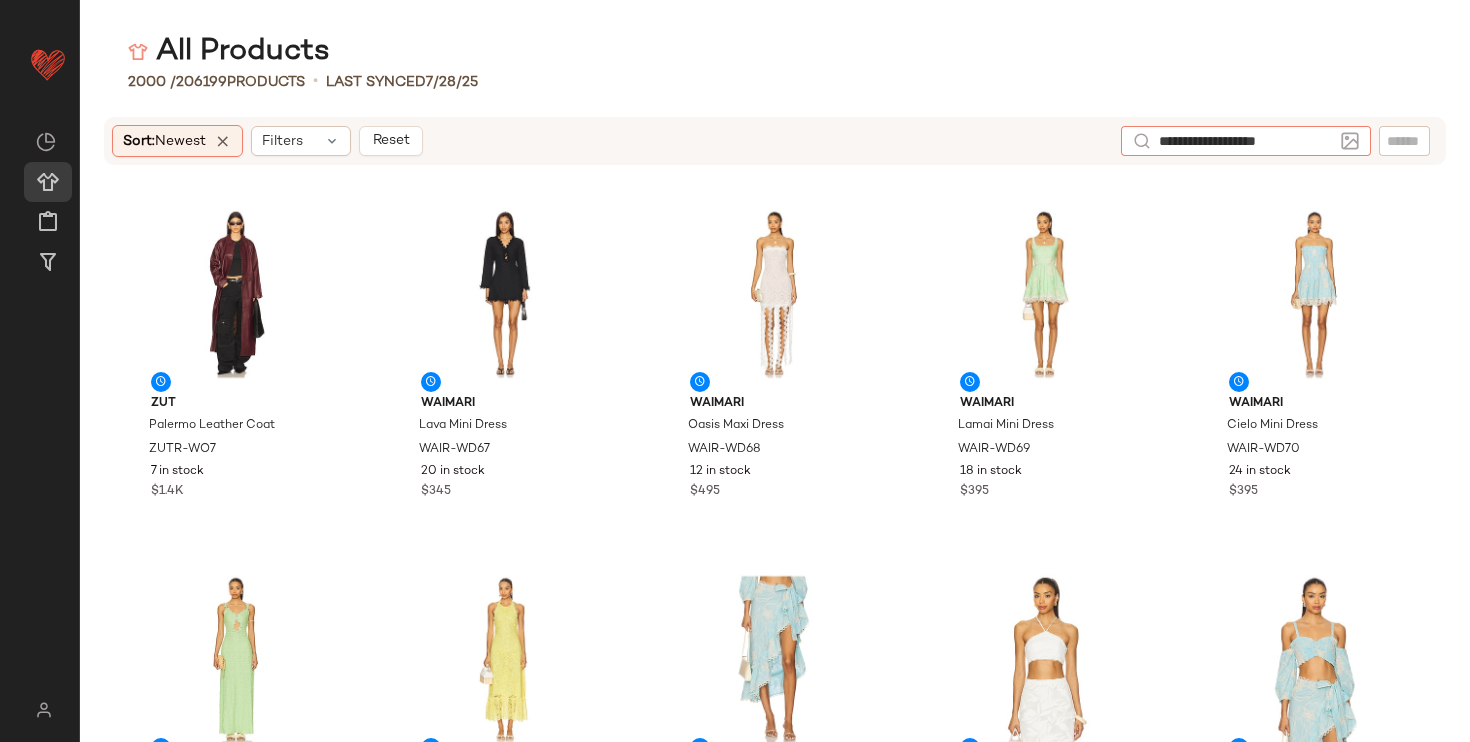 type 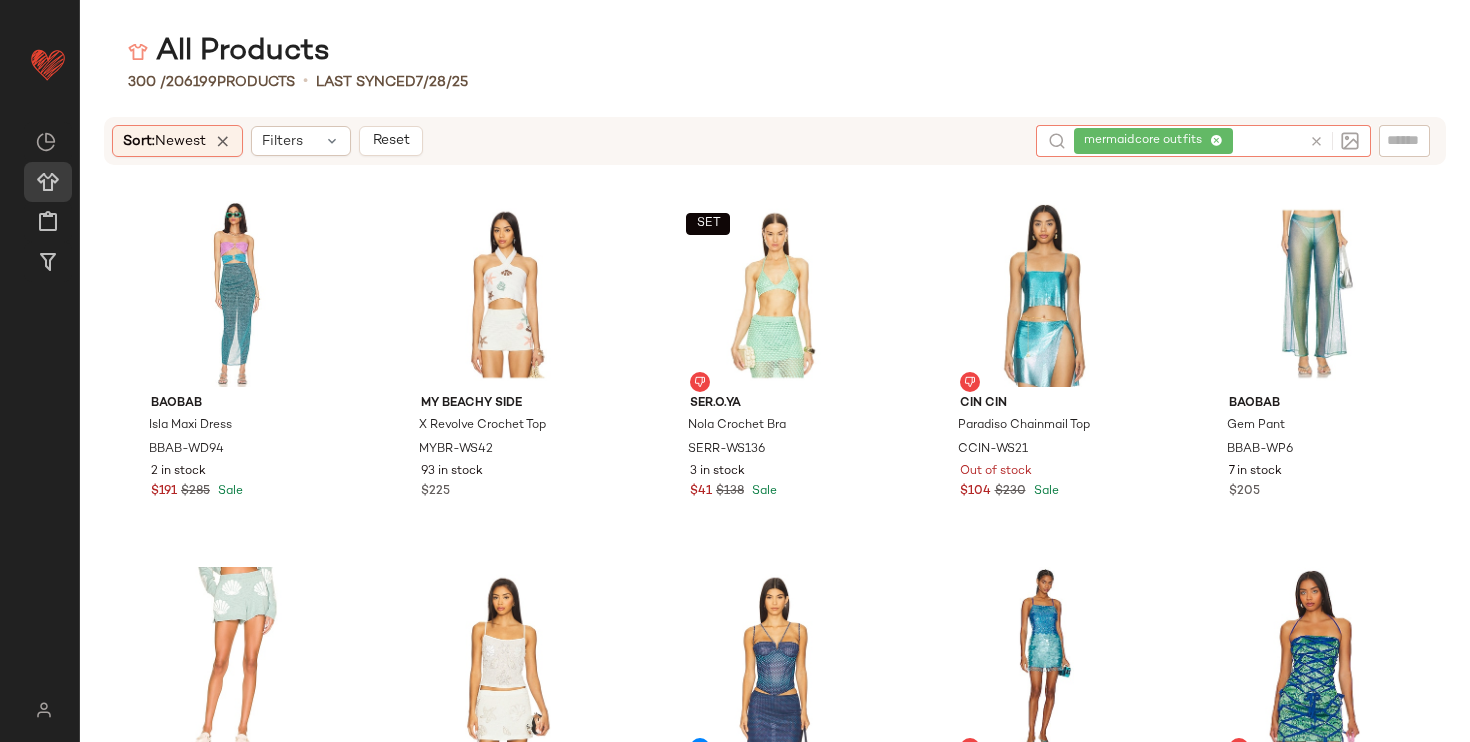 click 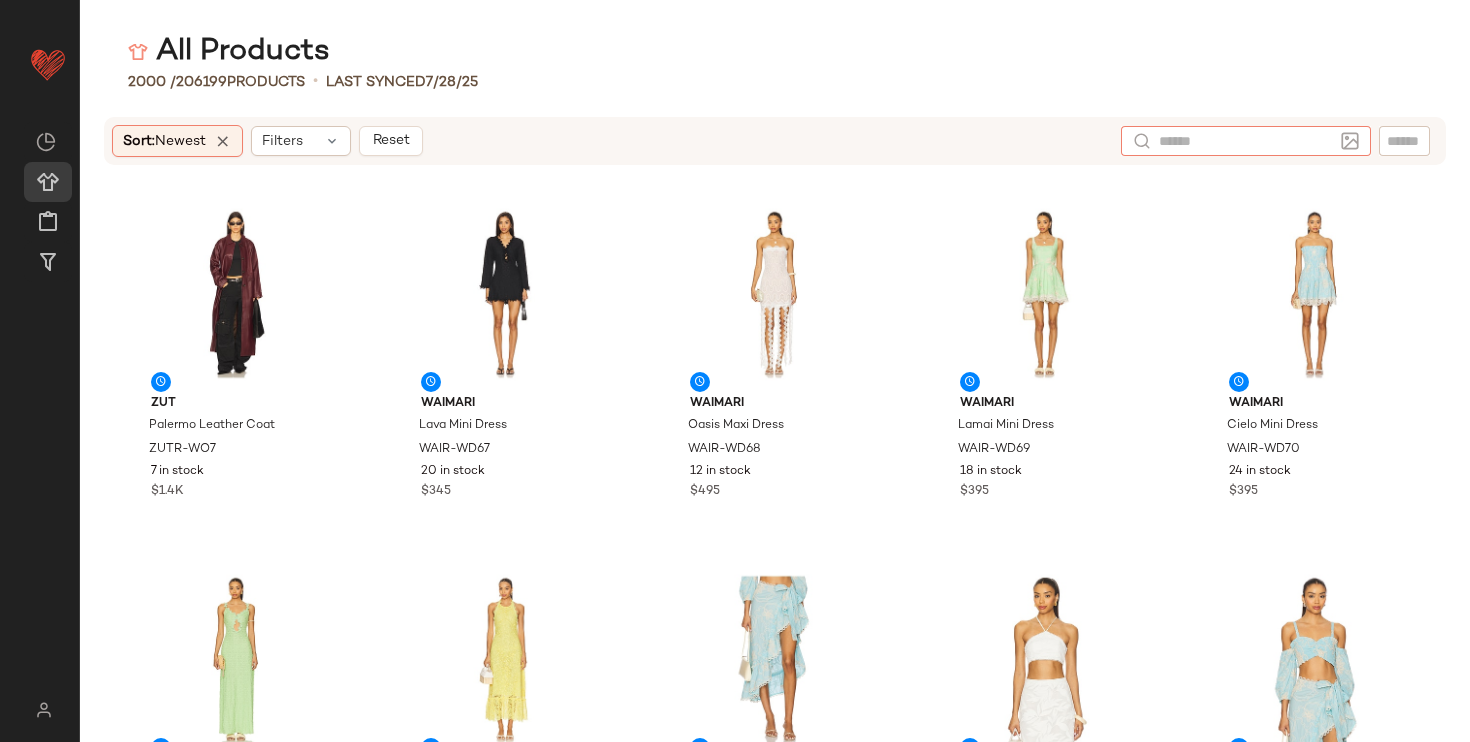 click 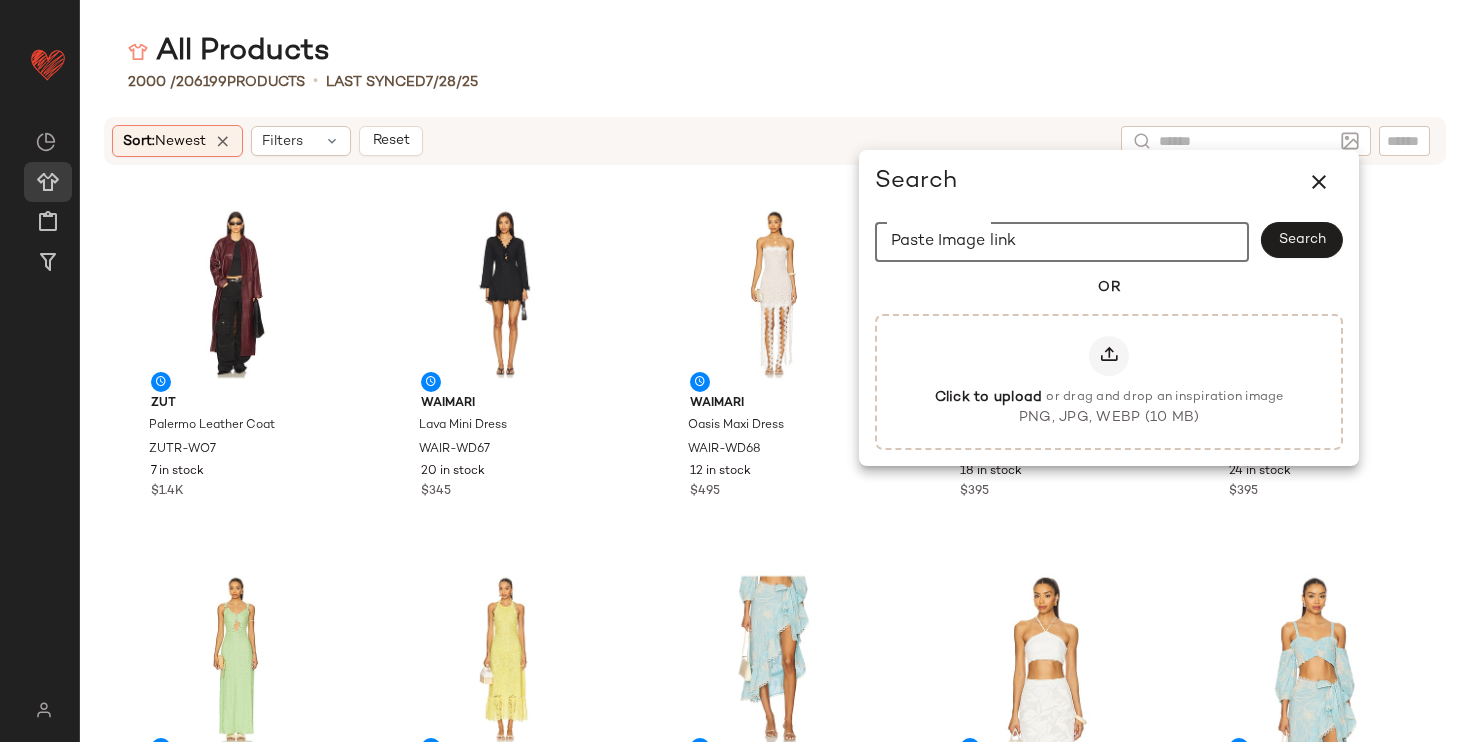 click on "Paste Image link" 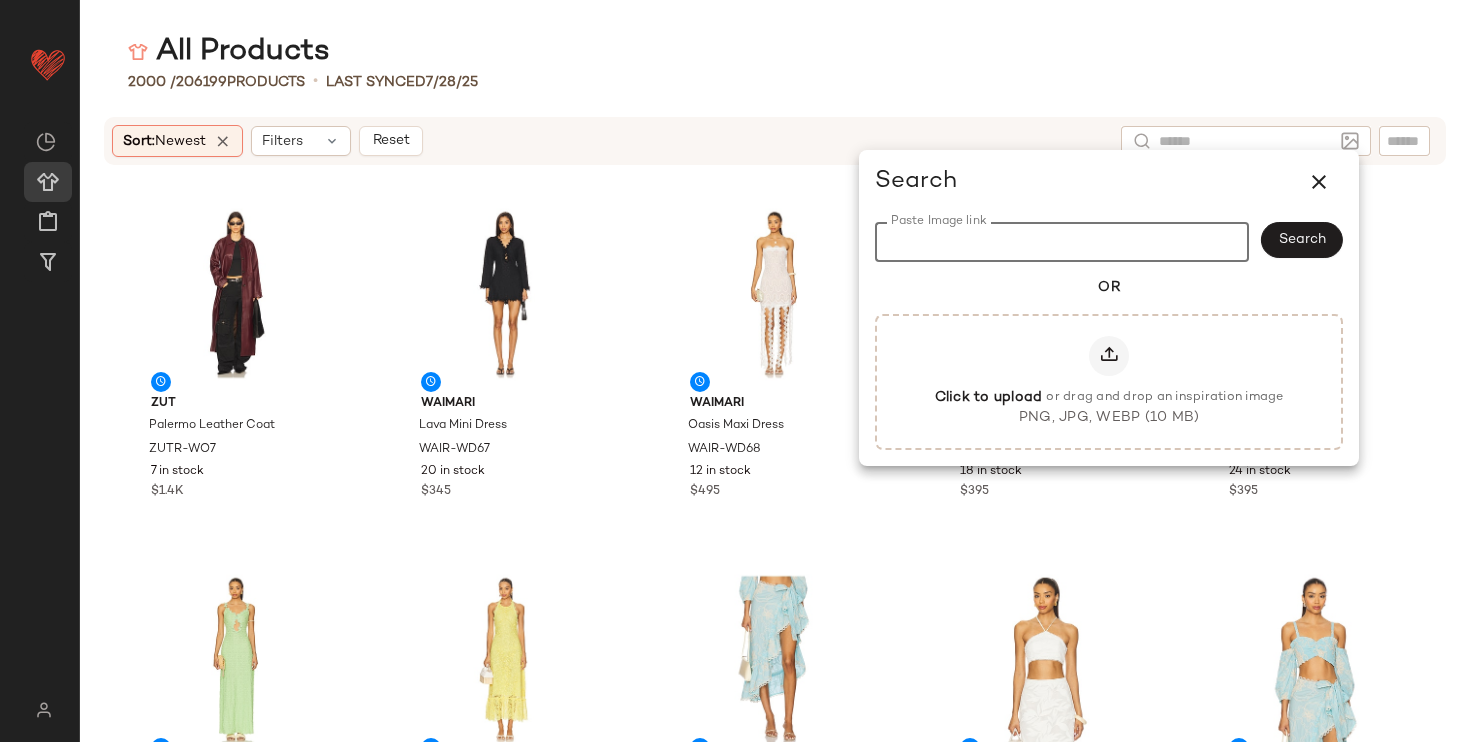 paste on "**********" 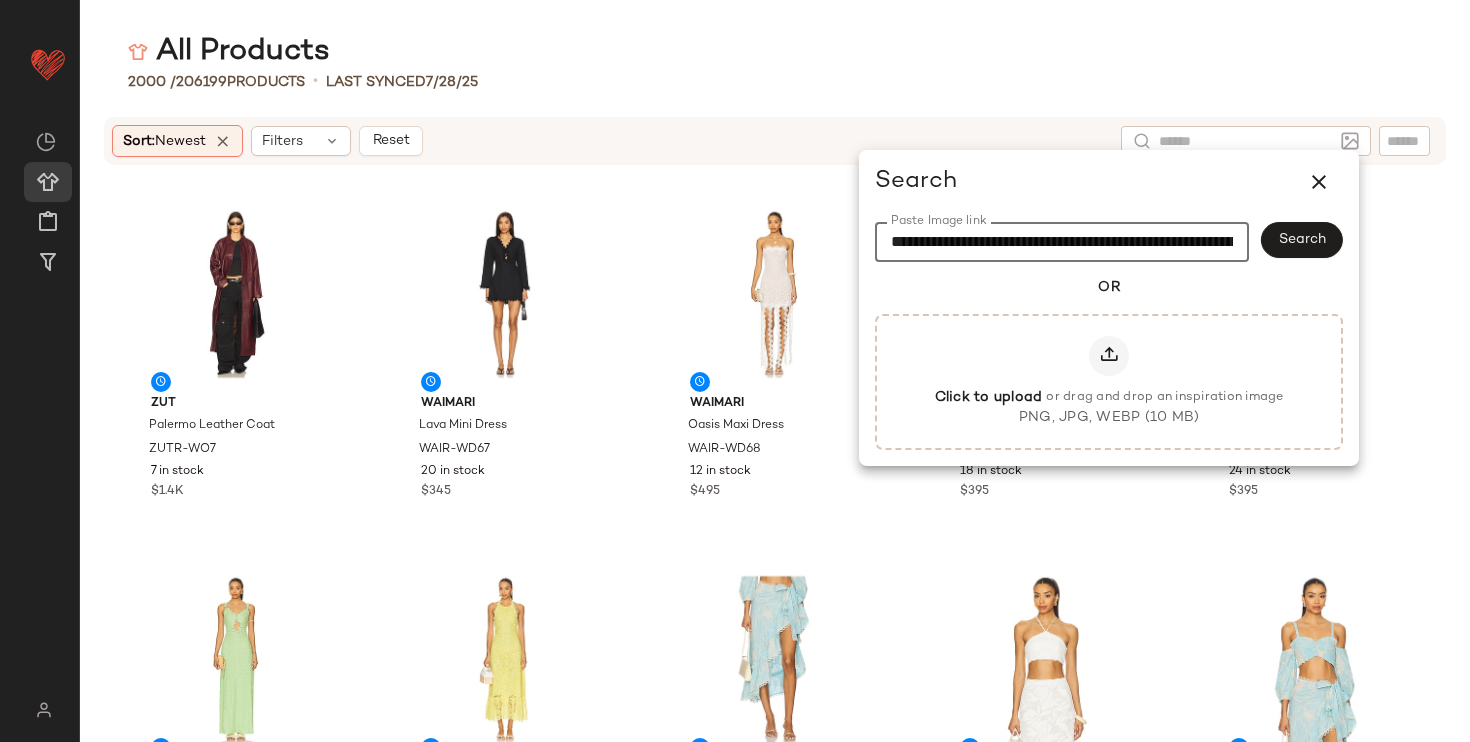scroll, scrollTop: 0, scrollLeft: 774, axis: horizontal 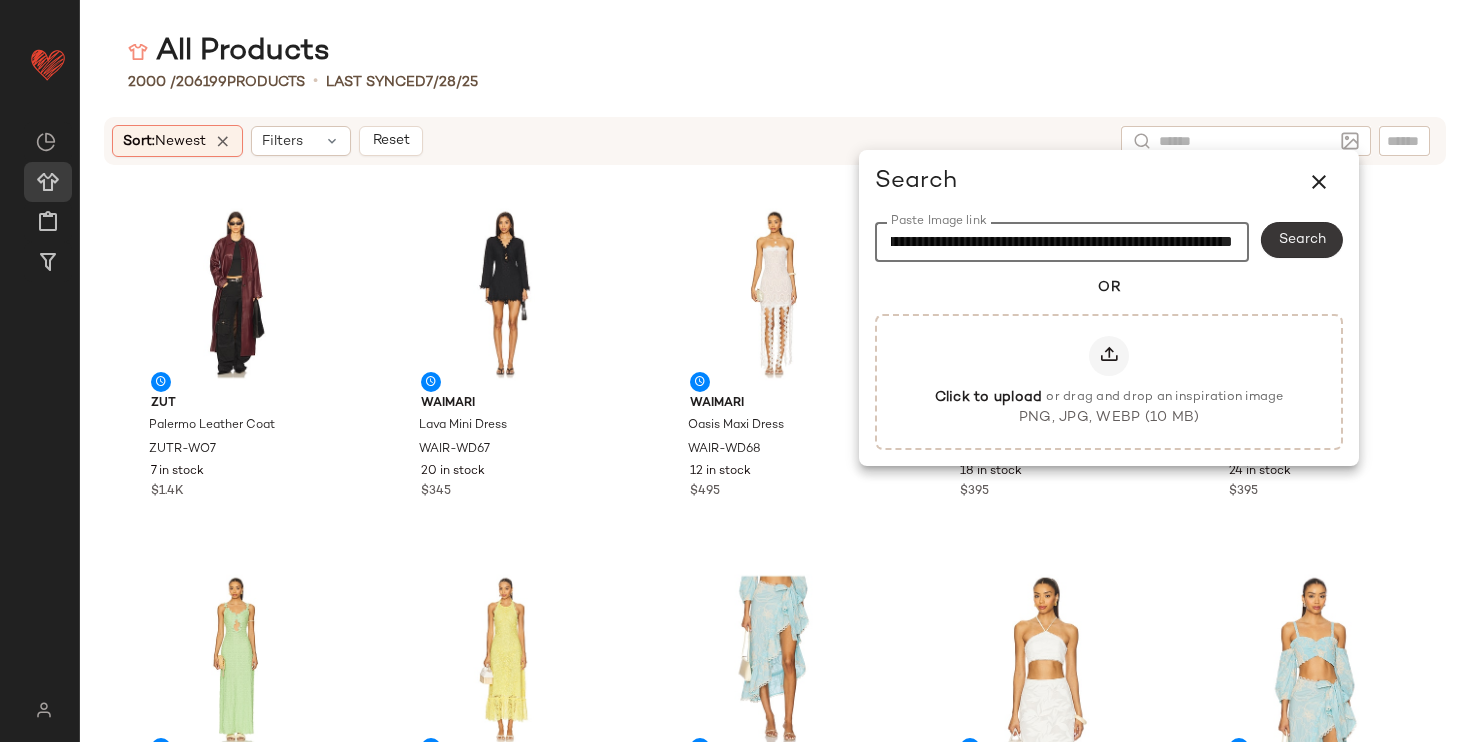 type 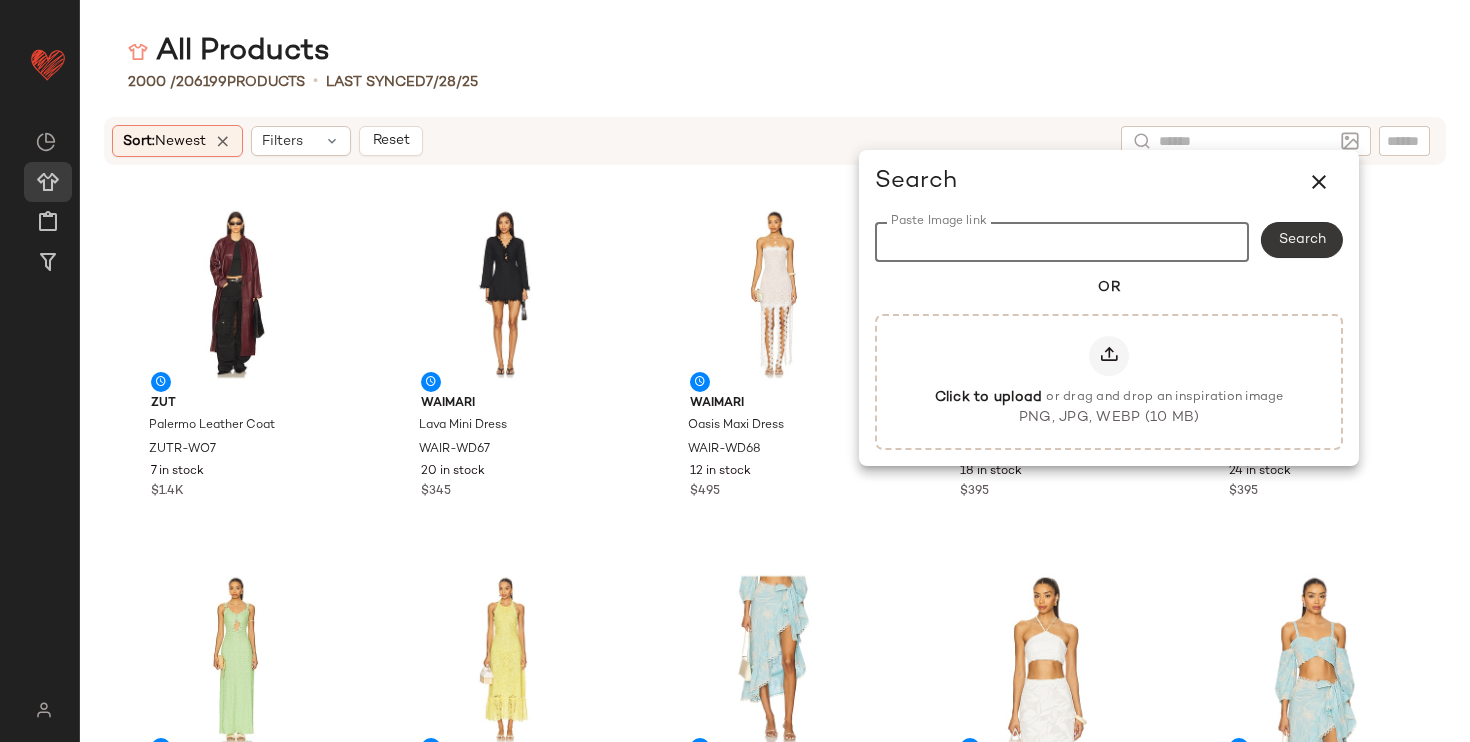 scroll, scrollTop: 0, scrollLeft: 0, axis: both 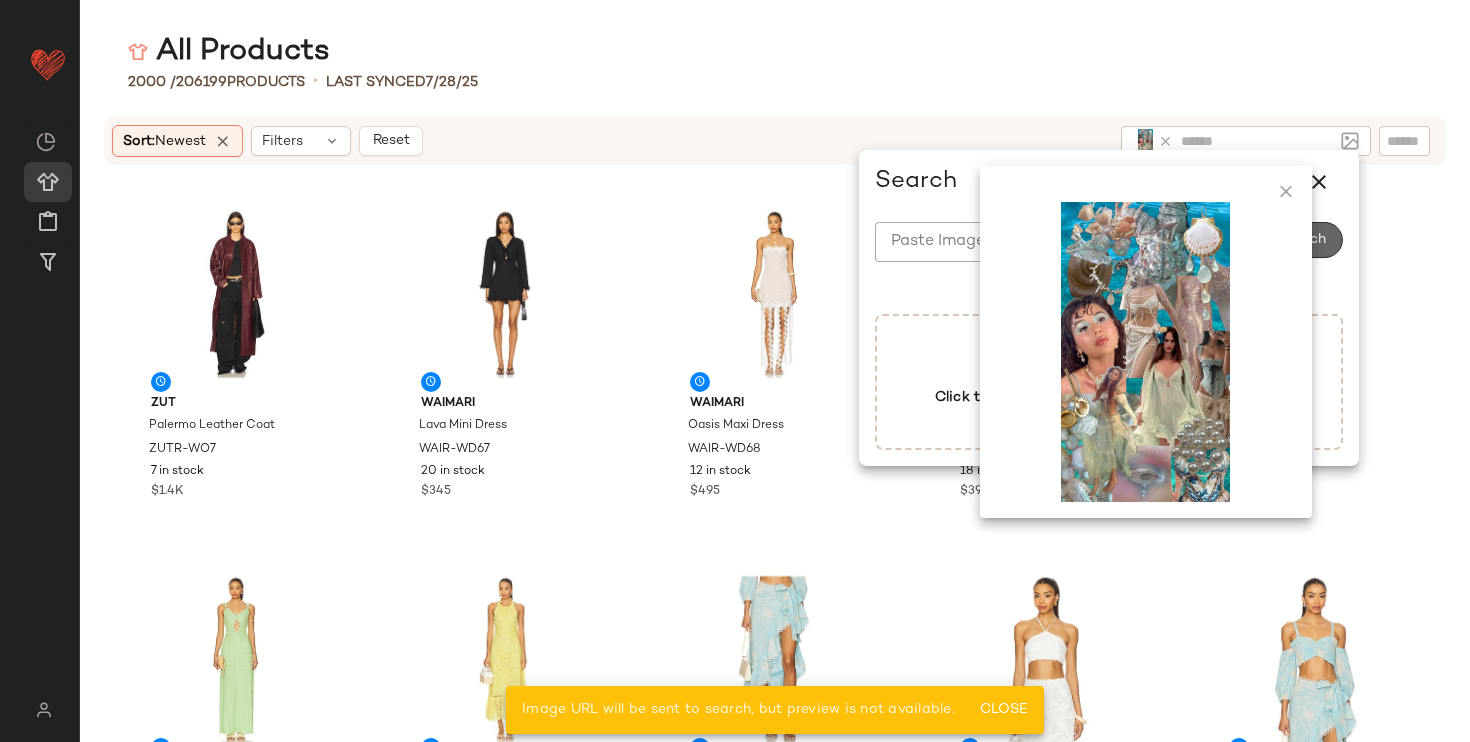 click on "Just In Just In Just In Just In Just In Just In Just In Just In Just In Just In Just In Just In Just In Just In Just In Just In Just In Just In Just In Just In  Search  Paste Image link Paste Image link  Search  OR Click to upload or drag and drop an inspiration image PNG, JPG, WEBP (10 MB) Image URL will be sent to search, but preview is not available.  Close" at bounding box center [0, 0] 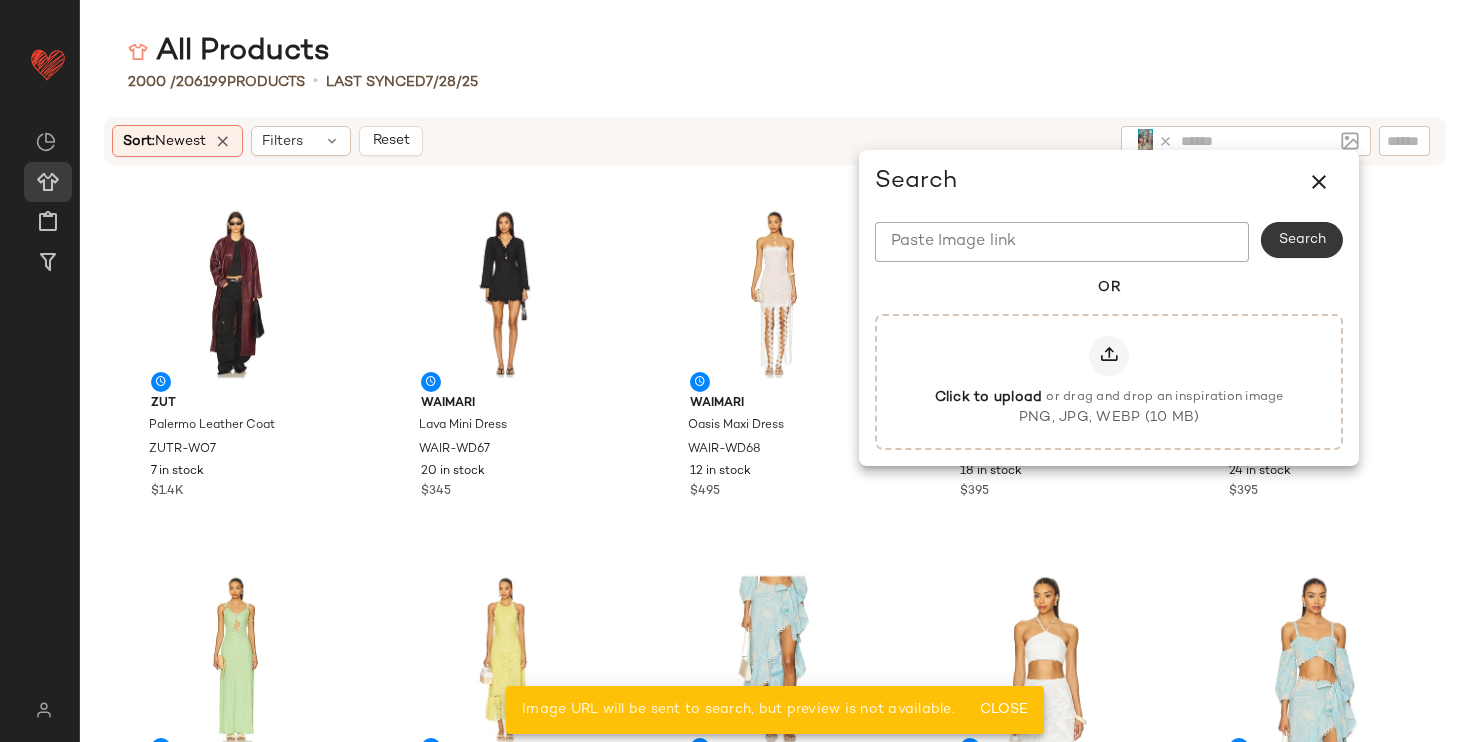 click on "Revolve ** Dashboard All Products Global Clipboards (25) Curations (474) [FIRST] [LAST]  All Products 2000 /  206199   Products   •   Last synced  [DATE] Sort:   Newest Filters  Reset  ZUT Palermo Leather Coat ZUTR-WO7 7 in stock $1.4K Waimari Lava Mini Dress WAIR-WD67 20 in stock $345 Waimari Oasis Maxi Dress WAIR-WD68 12 in stock $495 Waimari Lamai Mini Dress WAIR-WD69 18 in stock $395 Waimari Cielo Mini Dress WAIR-WD70 24 in stock $395 Waimari Maea Maxi Dress WAIR-WD71 17 in stock $395 Waimari Dovima Maxi Dress WAIR-WD72 12 in stock $495 Waimari Kalani Wrap Skirt WAIR-WQ29 Out of stock $310 Waimari Arya Top WAIR-WS31 17 in stock $195 Waimari Nalu Top WAIR-WS32 24 in stock $205 Understated Leather Lucky Beach Towel UNDR-WH1 44 in stock $149 Understated Leather Horsey Kimono UNDR-WO109 47 in stock $139 Sancia The Cambrie Shorts SNCI-WF12 49 in stock $158 Sancia The Olsen Pants SNCI-WP14 34 in stock $198 Sancia The Rhea Skirt SNCI-WQ4 24 in stock $198 Sancia The Laine Shirt SNCI-WS32 70 in stock $168" at bounding box center [735, 371] 